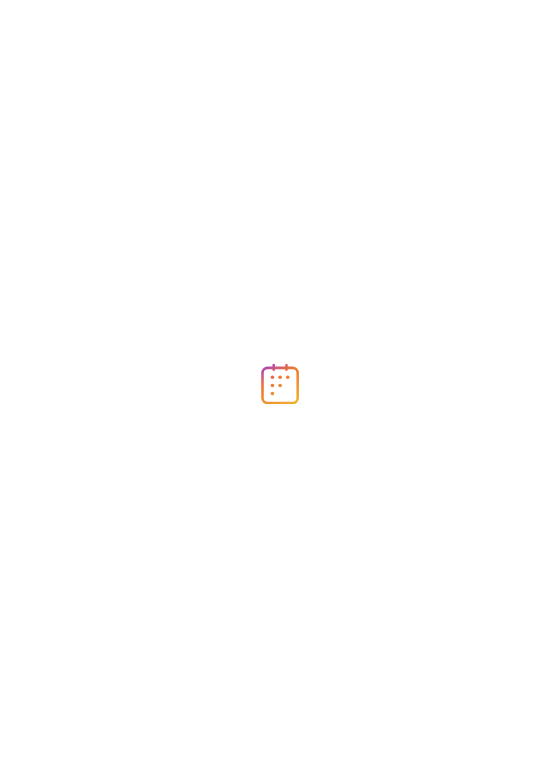 scroll, scrollTop: 0, scrollLeft: 0, axis: both 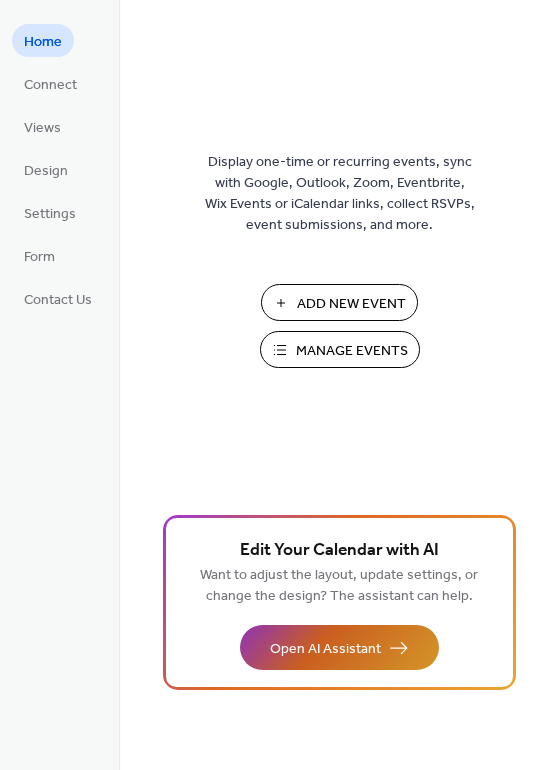 click on "Open AI Assistant" at bounding box center (325, 649) 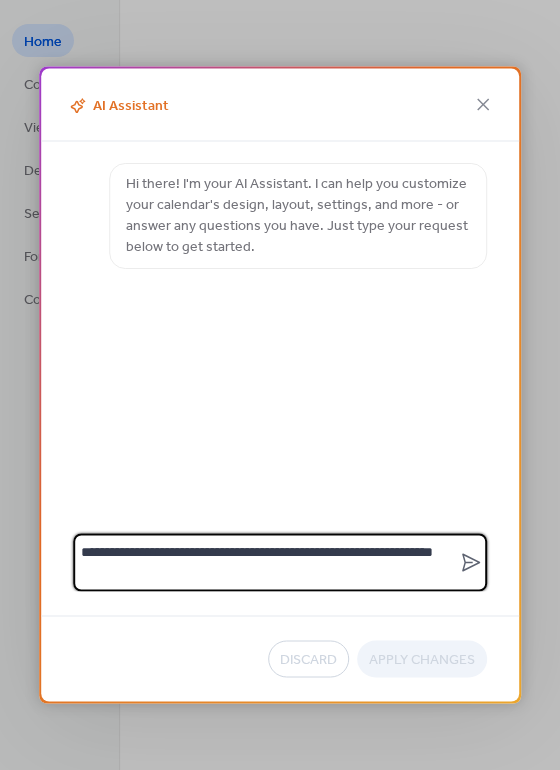 scroll, scrollTop: 0, scrollLeft: 0, axis: both 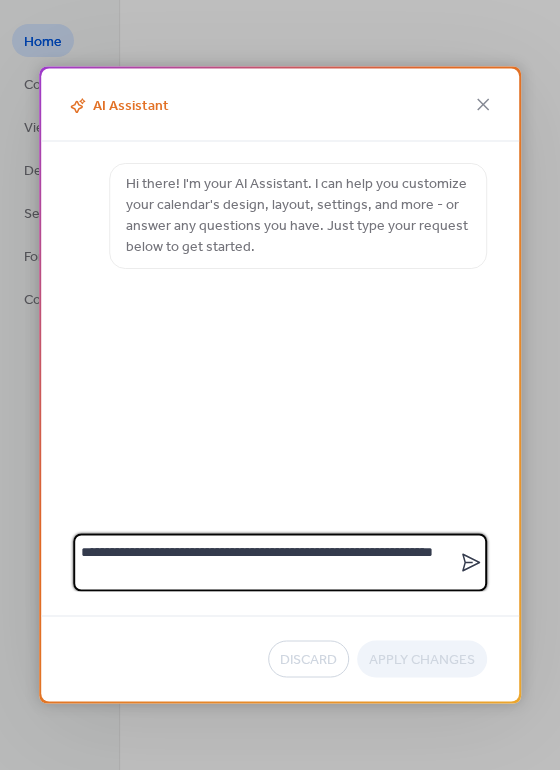 type on "**********" 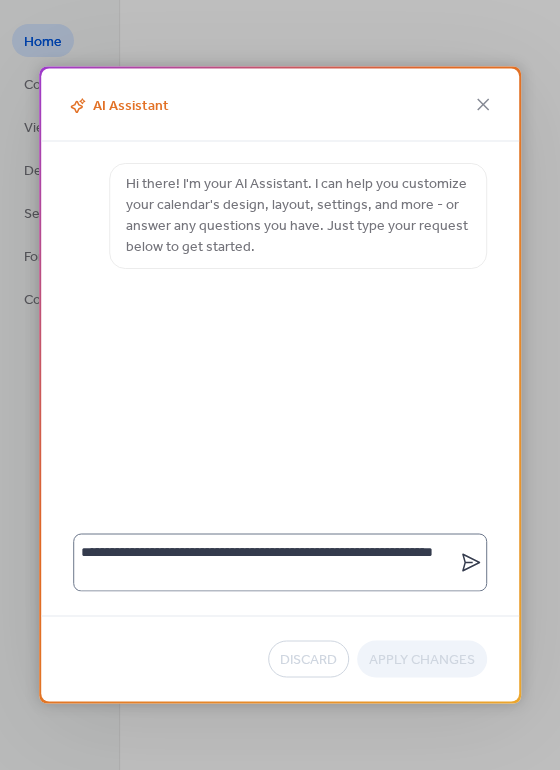 click 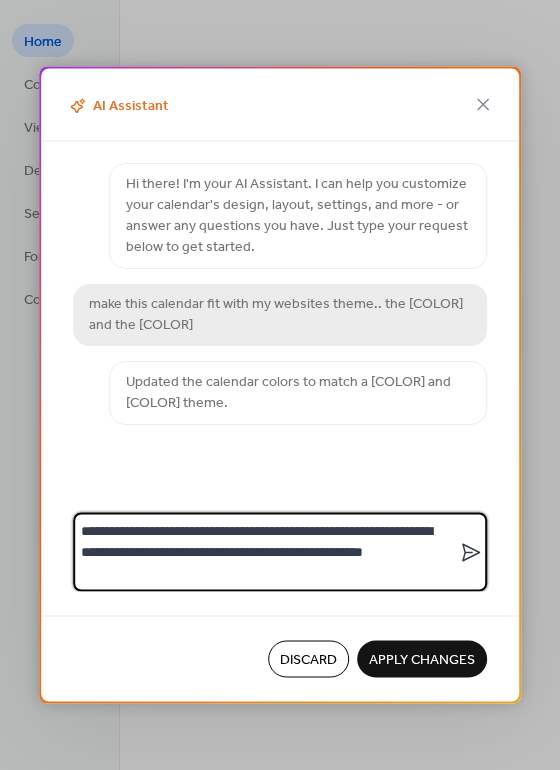 scroll, scrollTop: 0, scrollLeft: 0, axis: both 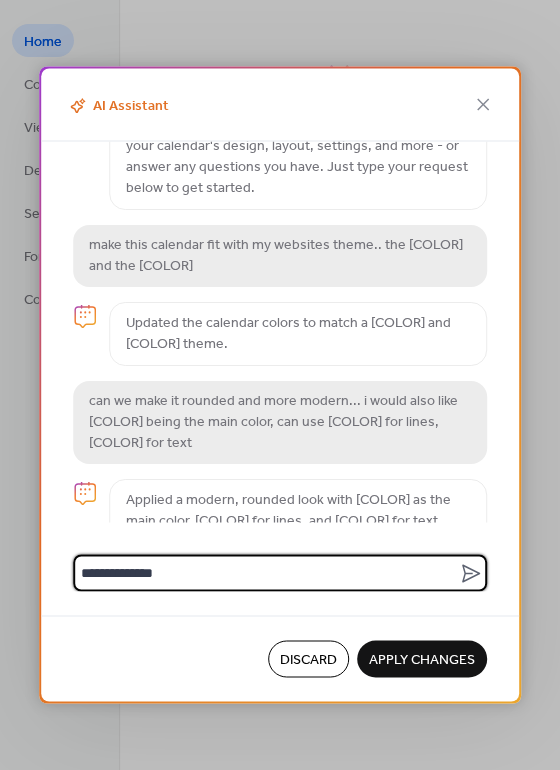 type on "**********" 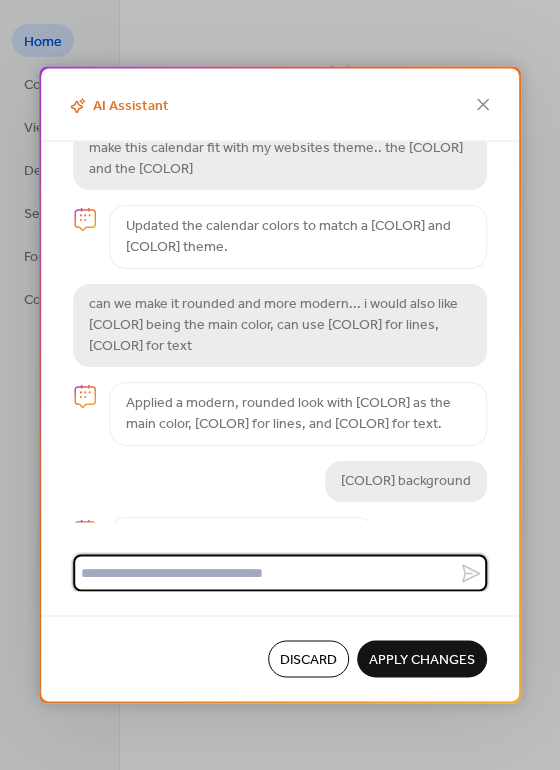scroll, scrollTop: 173, scrollLeft: 0, axis: vertical 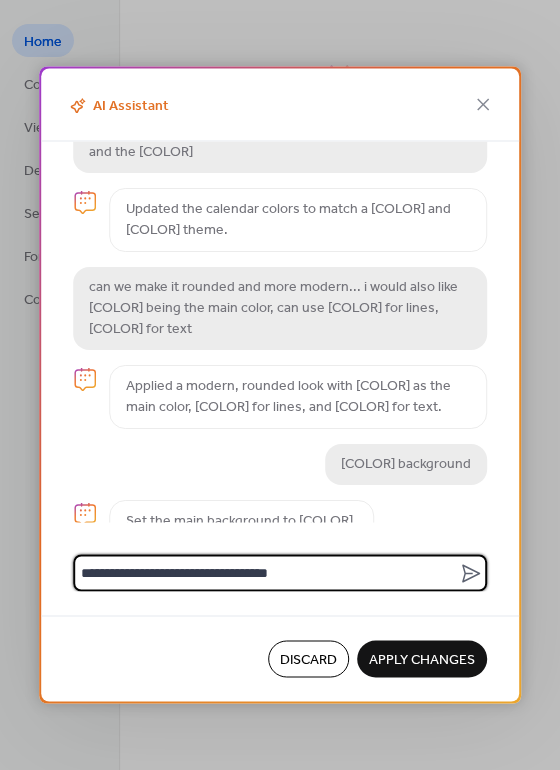 type on "**********" 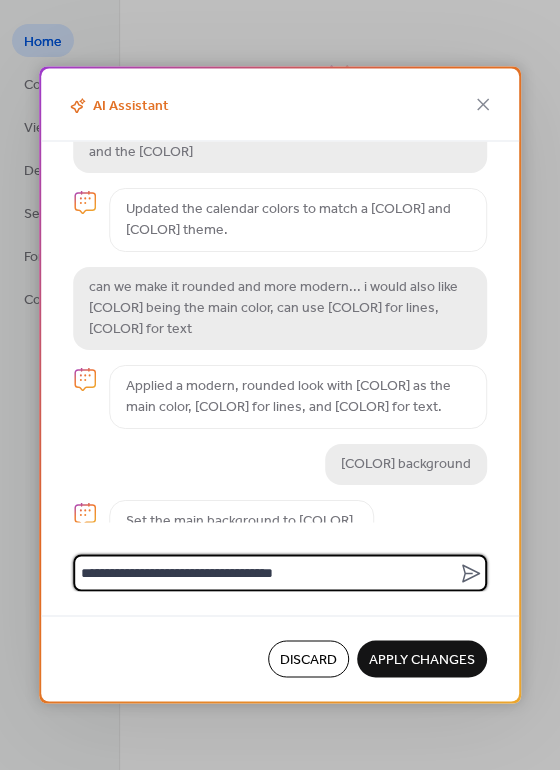 type 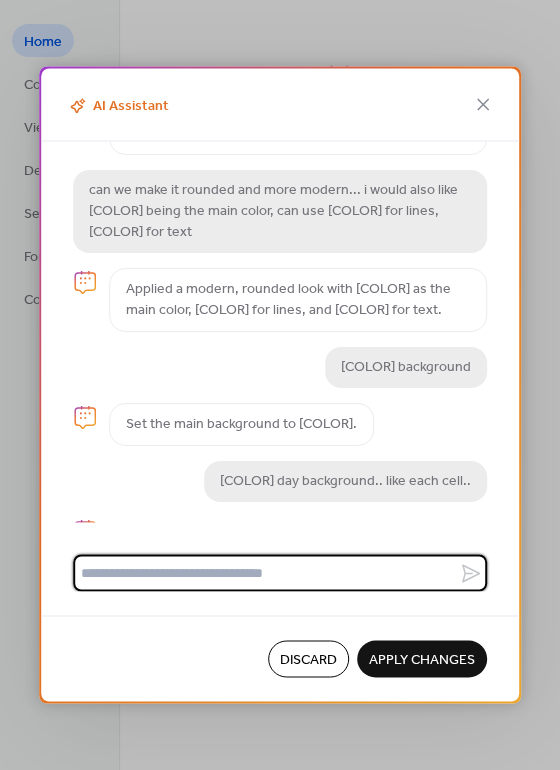 scroll, scrollTop: 287, scrollLeft: 0, axis: vertical 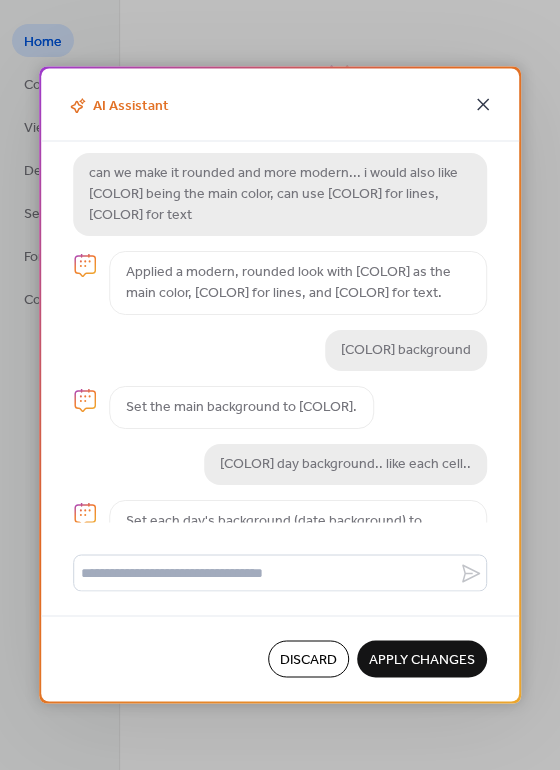 click 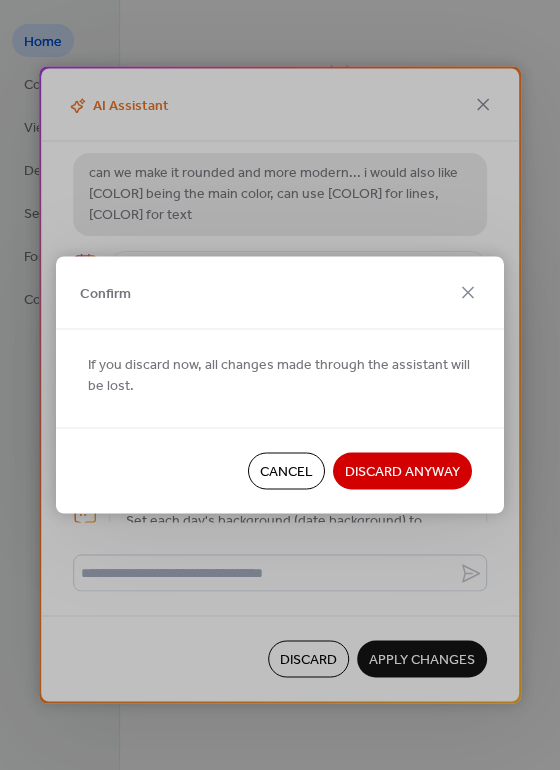 click on "Discard Anyway" at bounding box center [402, 472] 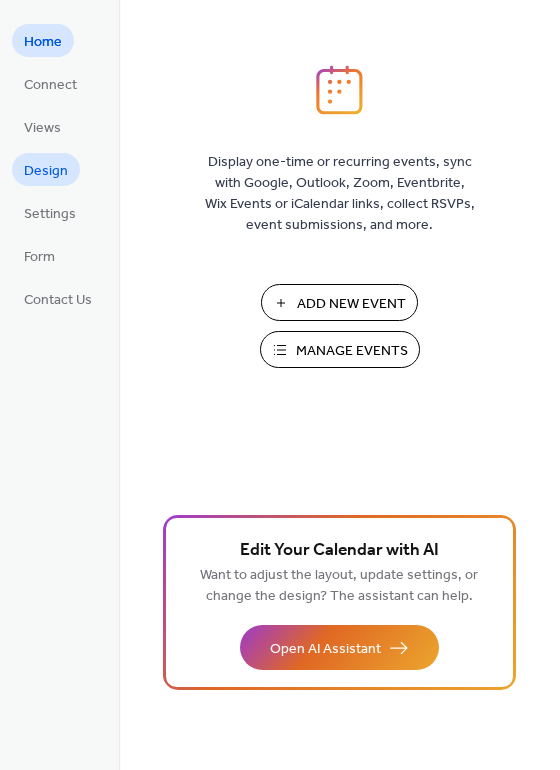 click on "Design" at bounding box center [46, 171] 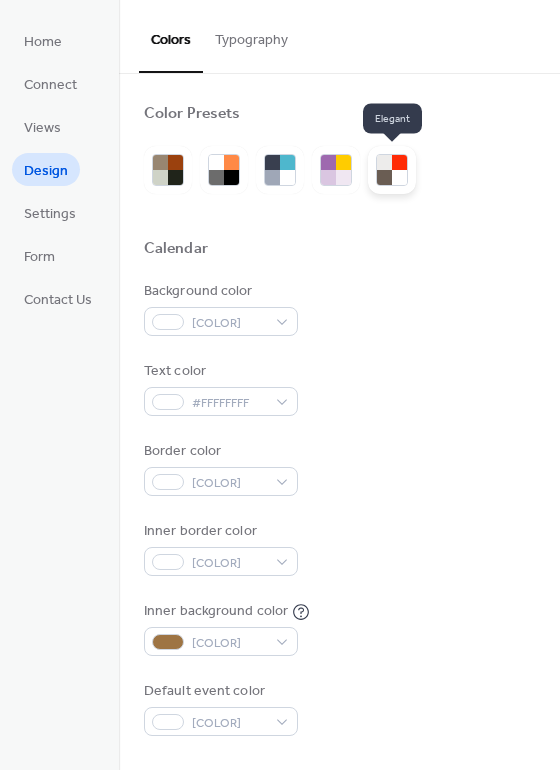 click at bounding box center [384, 177] 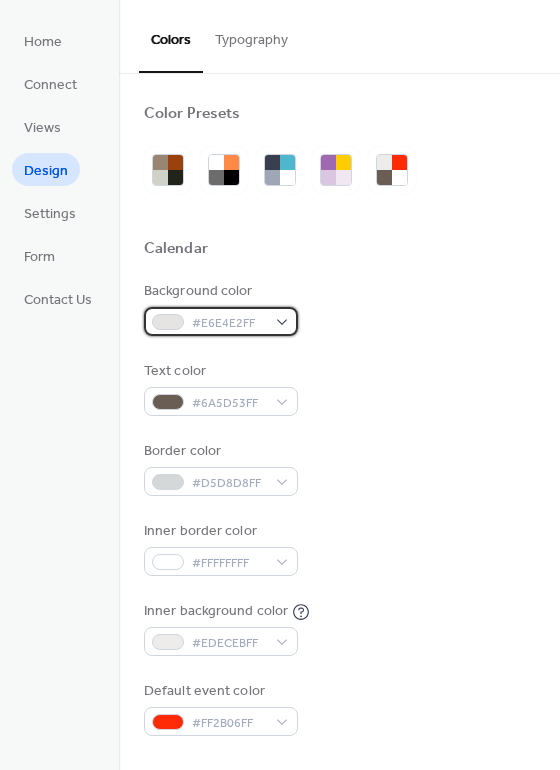 click at bounding box center [168, 322] 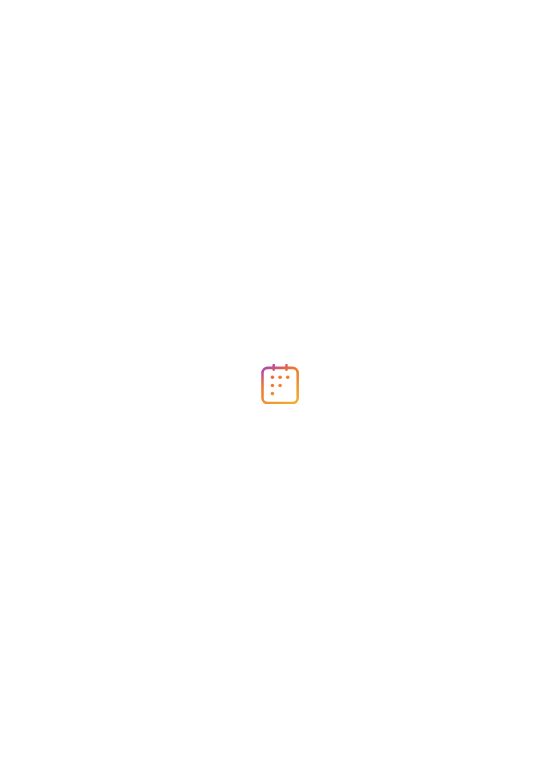 scroll, scrollTop: 0, scrollLeft: 0, axis: both 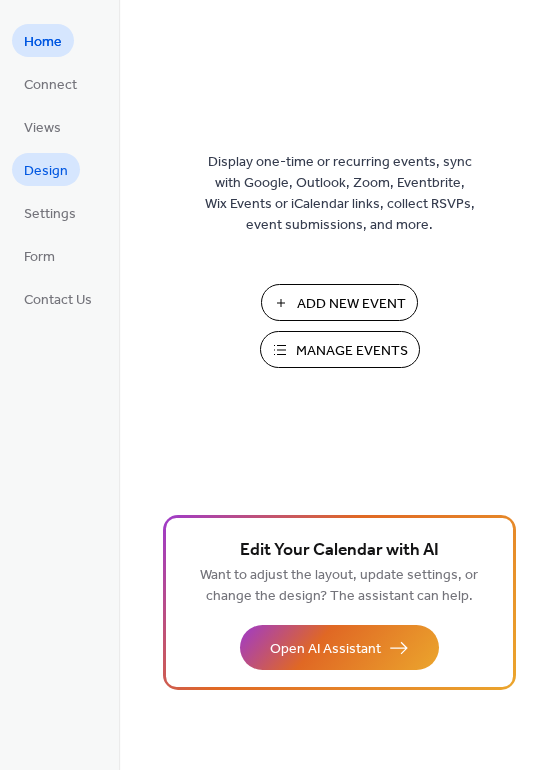 click on "Design" at bounding box center (46, 171) 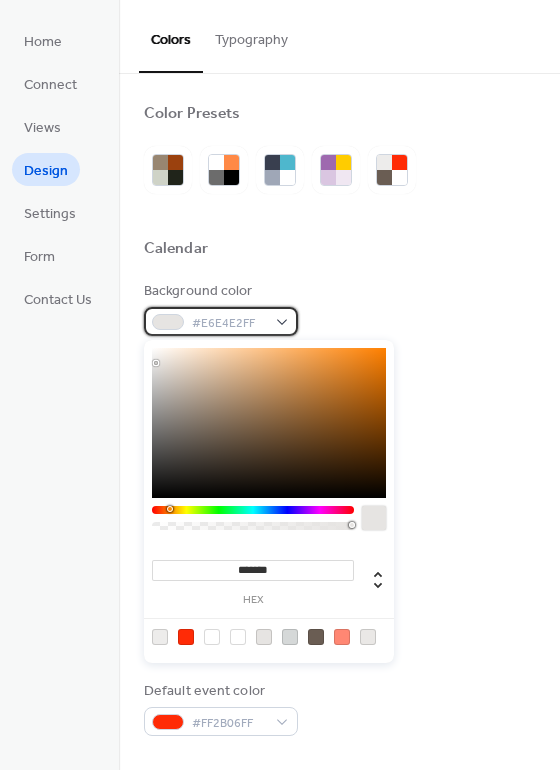 click at bounding box center (168, 322) 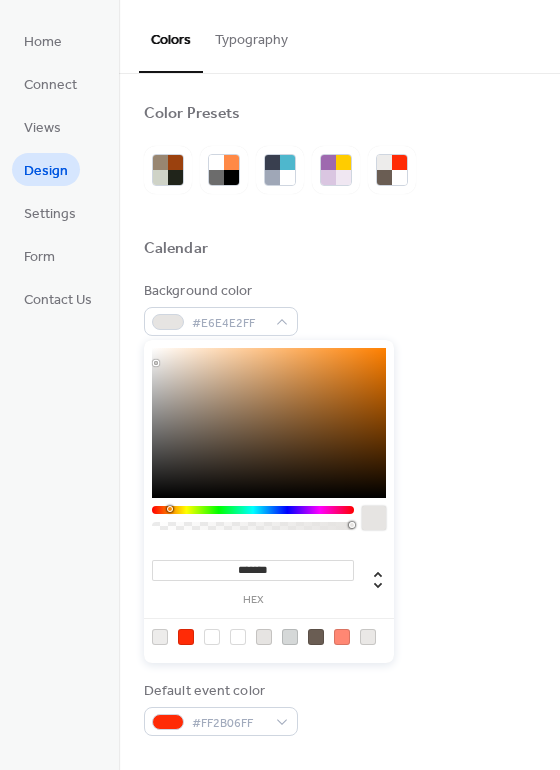 click at bounding box center [186, 637] 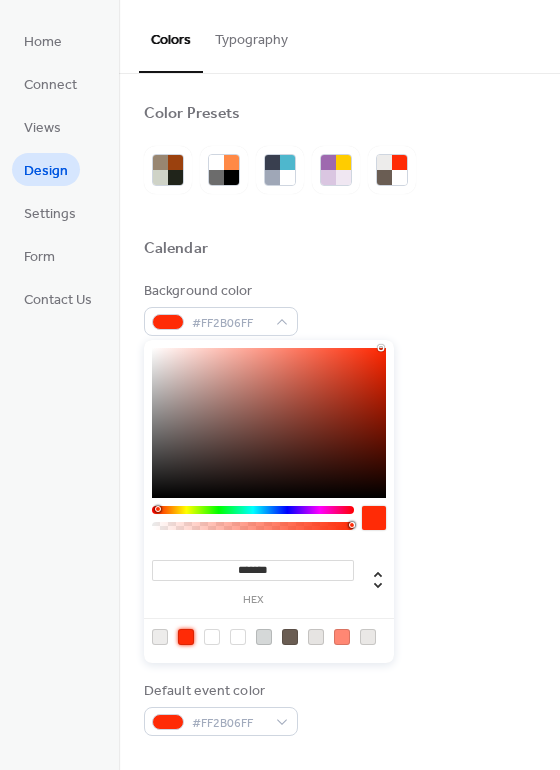 click on "*******" at bounding box center (253, 570) 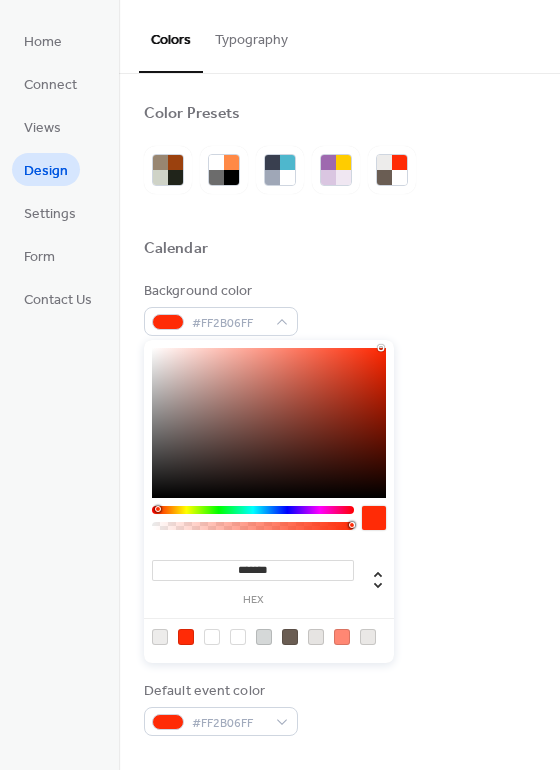 click at bounding box center [374, 518] 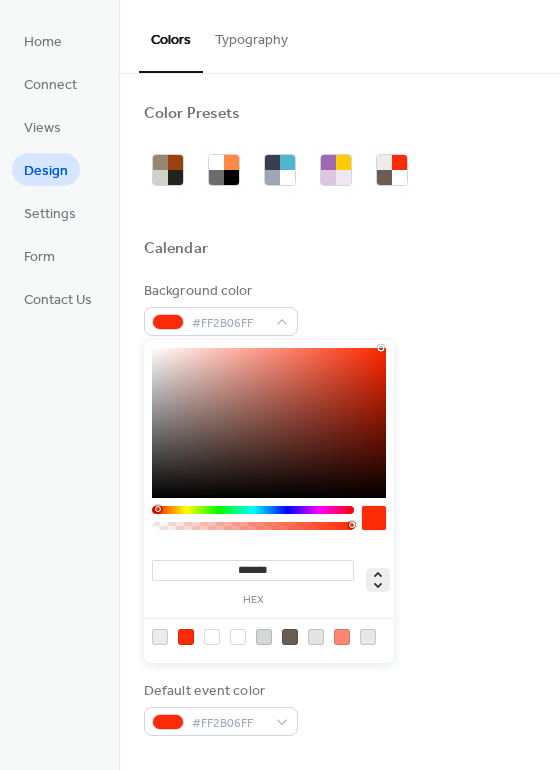 click 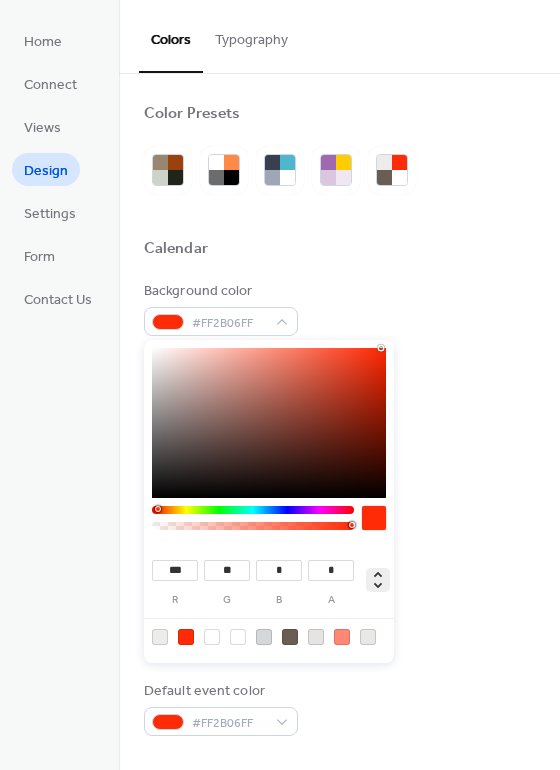 click 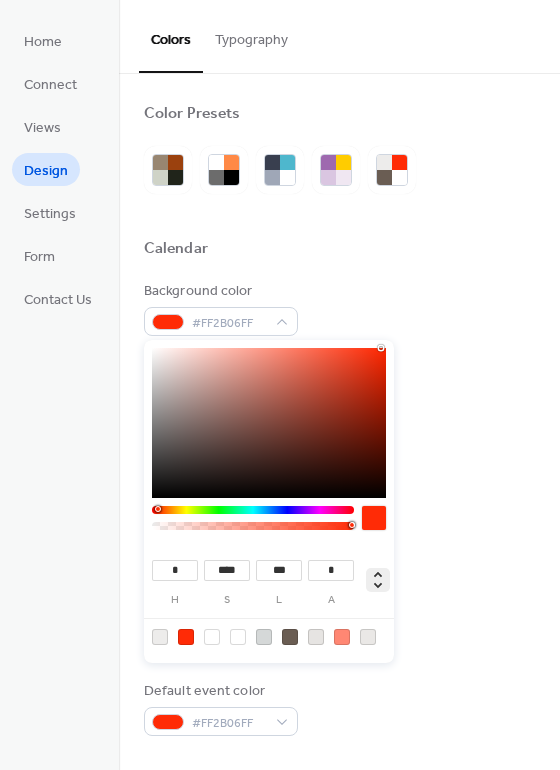click 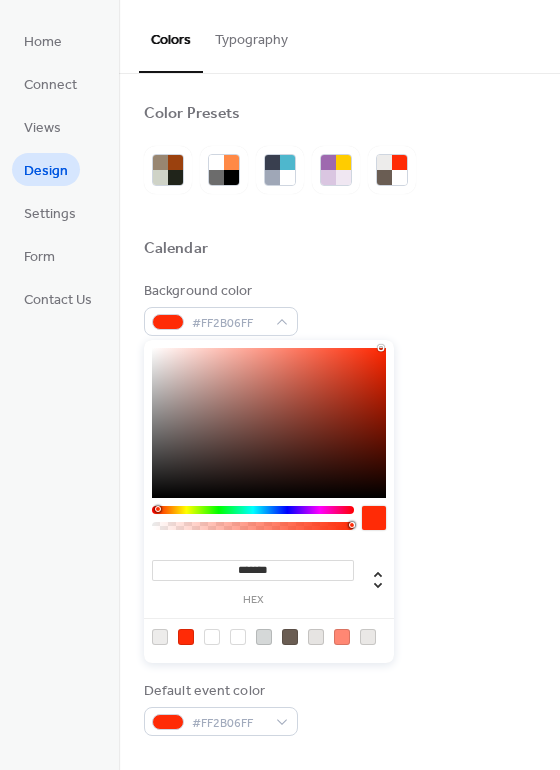click on "Background color #FF2B06FF Text color #6A5D53FF Border color #D5D8D8FF Inner border color #FFFFFFFF Inner background color #EDECEBFF Default event color #FF2B06FF" at bounding box center [339, 508] 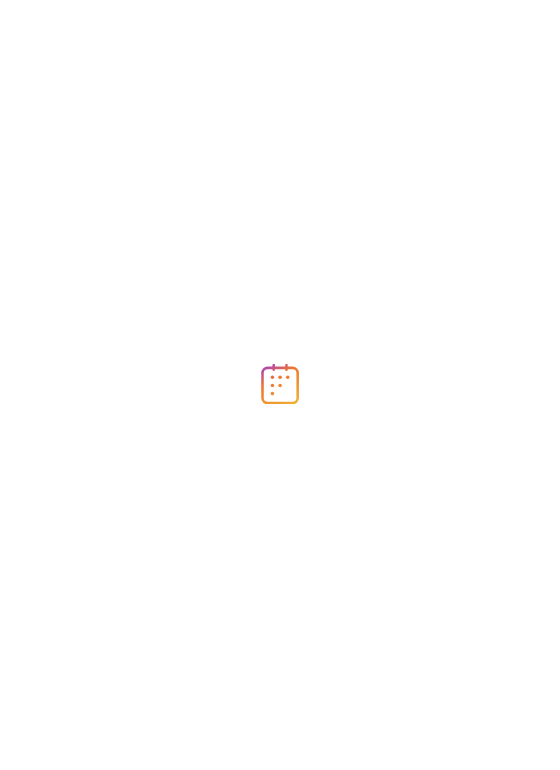 scroll, scrollTop: 0, scrollLeft: 0, axis: both 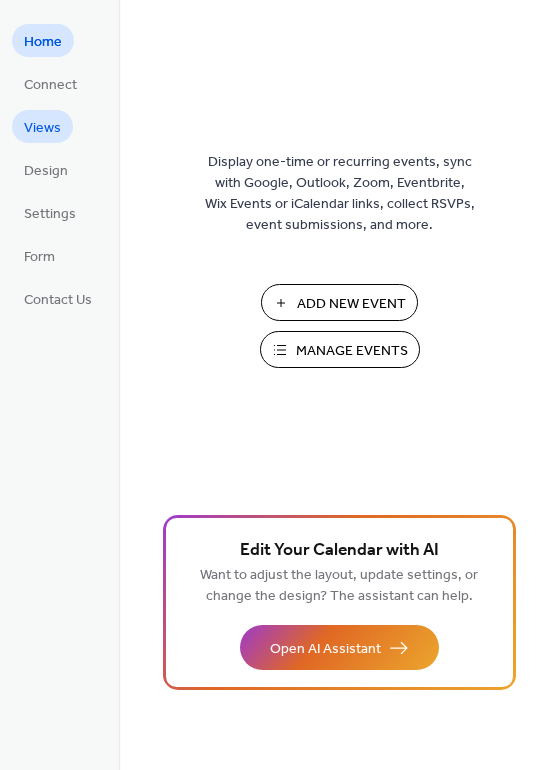 click on "Views" at bounding box center (42, 128) 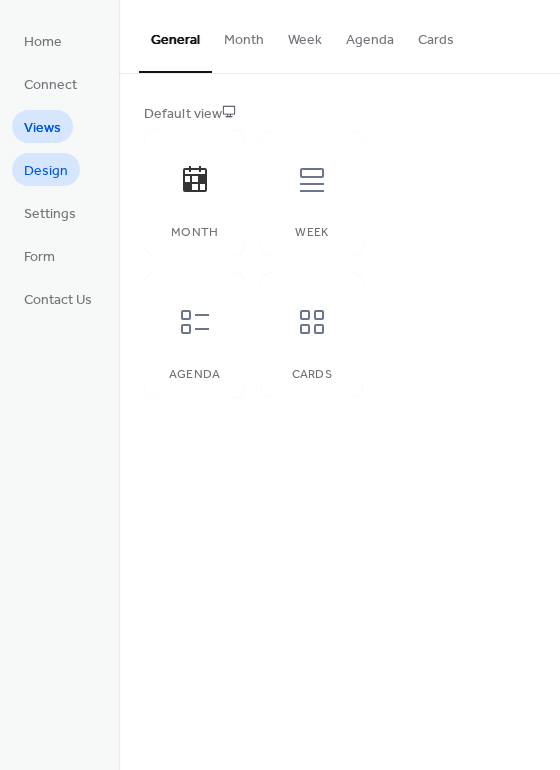 click on "Design" at bounding box center (46, 171) 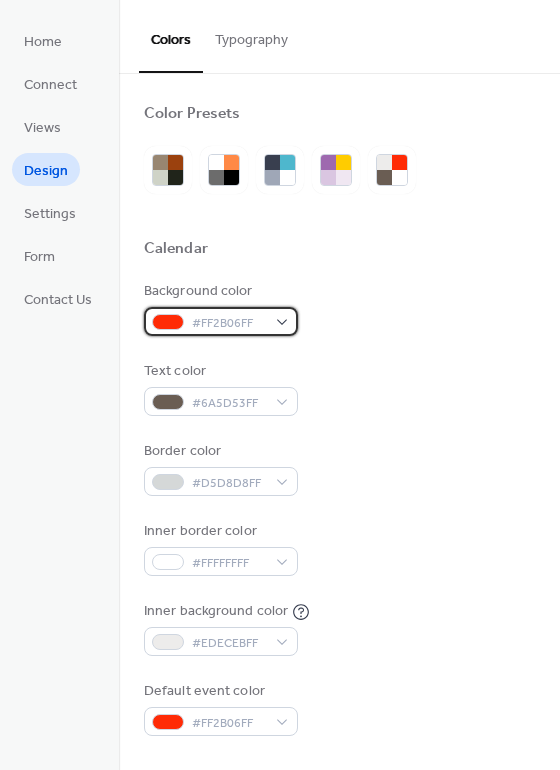 click at bounding box center [168, 322] 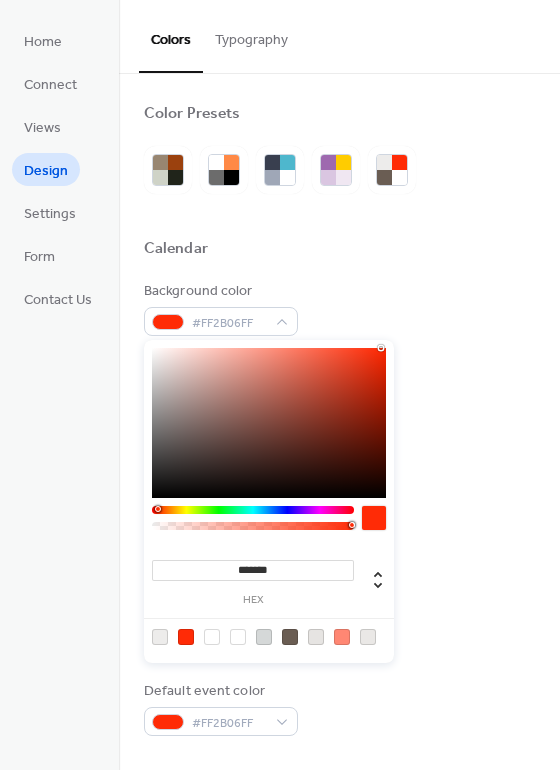 click on "*******" at bounding box center [253, 570] 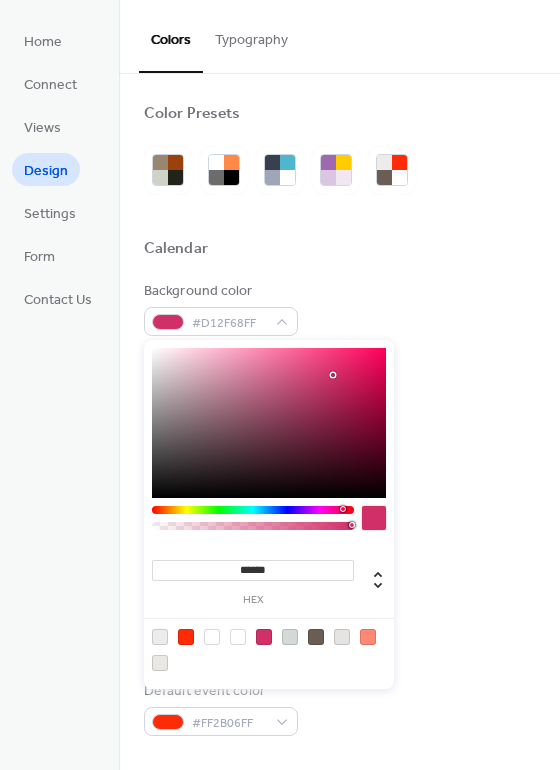 type on "******" 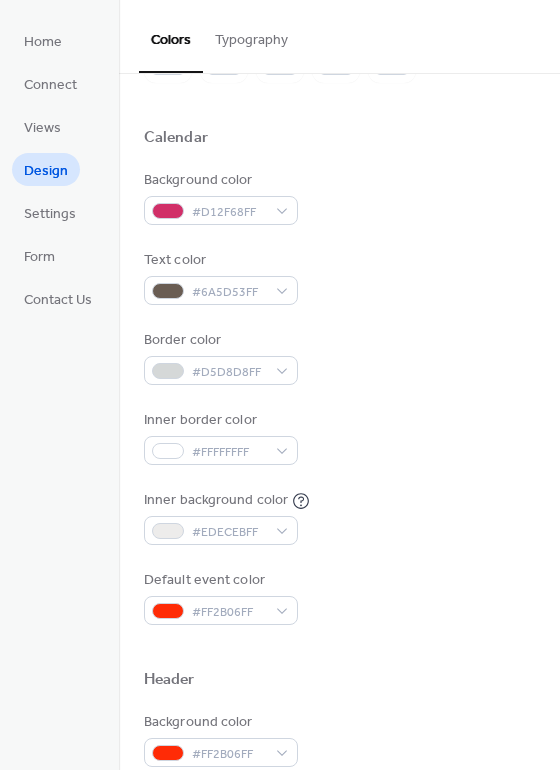 scroll, scrollTop: 117, scrollLeft: 0, axis: vertical 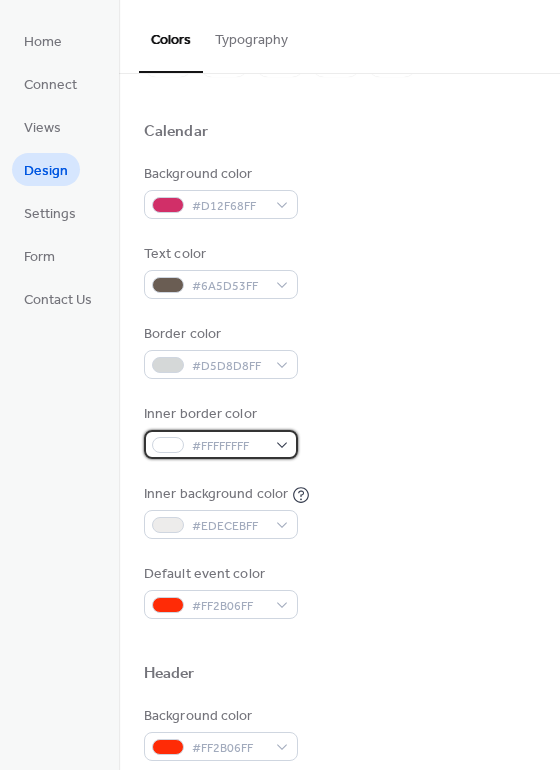 click on "#FFFFFFFF" at bounding box center (229, 446) 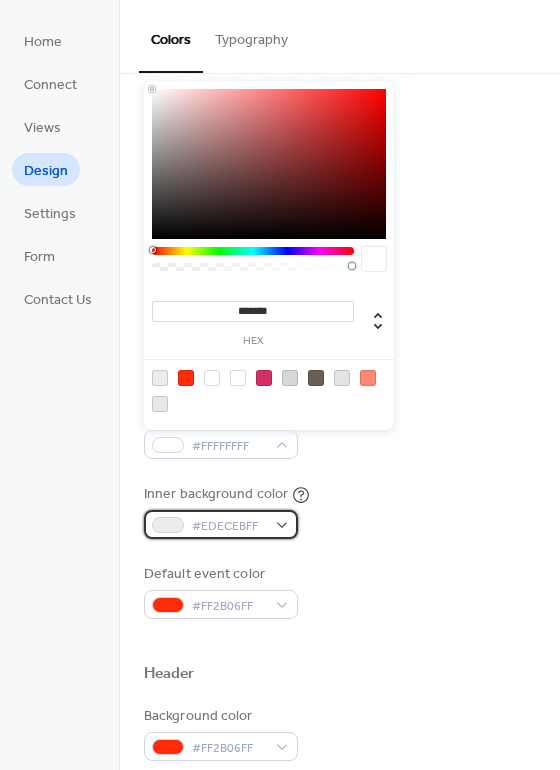 click on "#EDECEBFF" at bounding box center (229, 526) 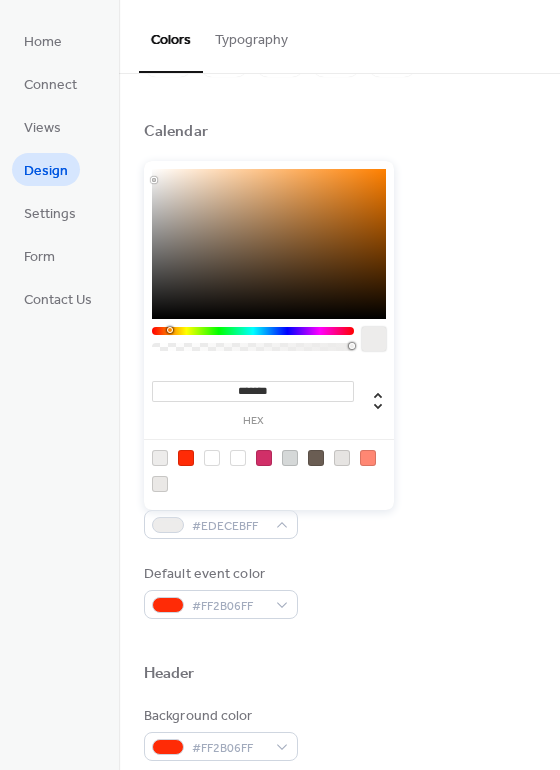 click on "*******" at bounding box center (253, 391) 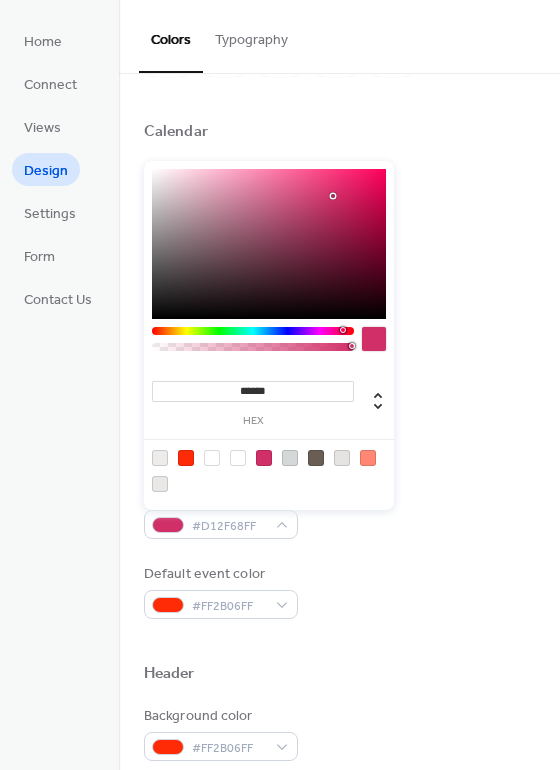 type on "******" 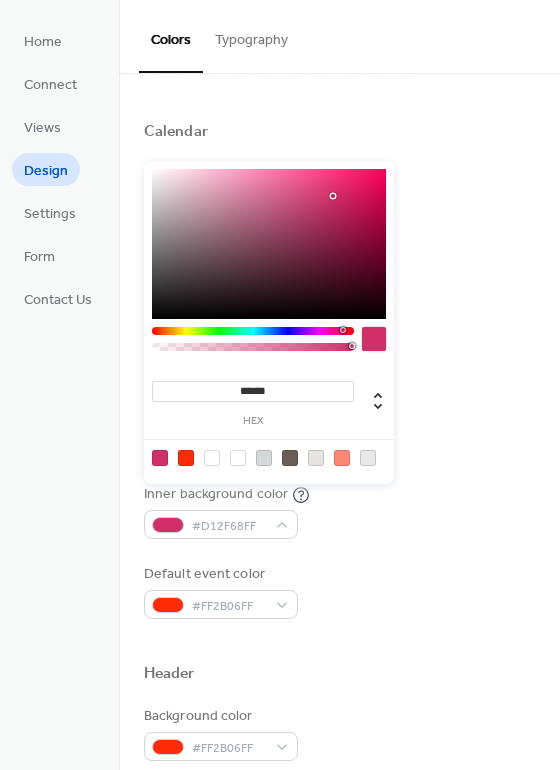 click on "Inner border color #FFFFFFFF" at bounding box center (339, 431) 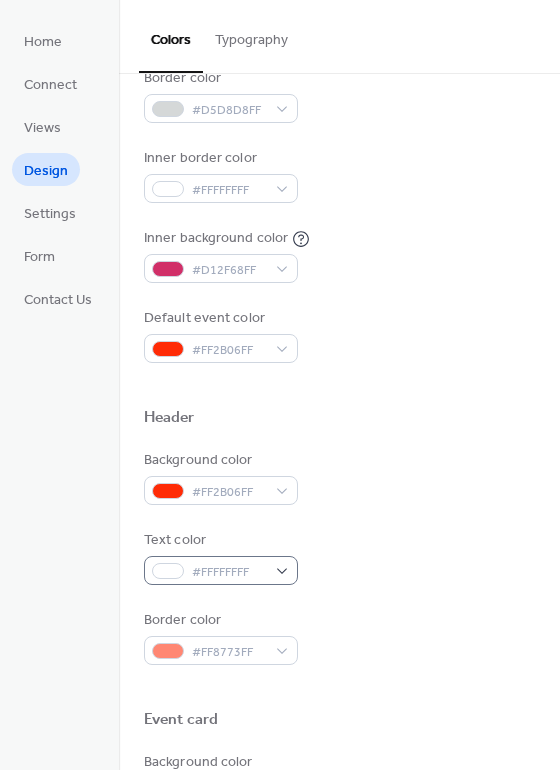 scroll, scrollTop: 384, scrollLeft: 0, axis: vertical 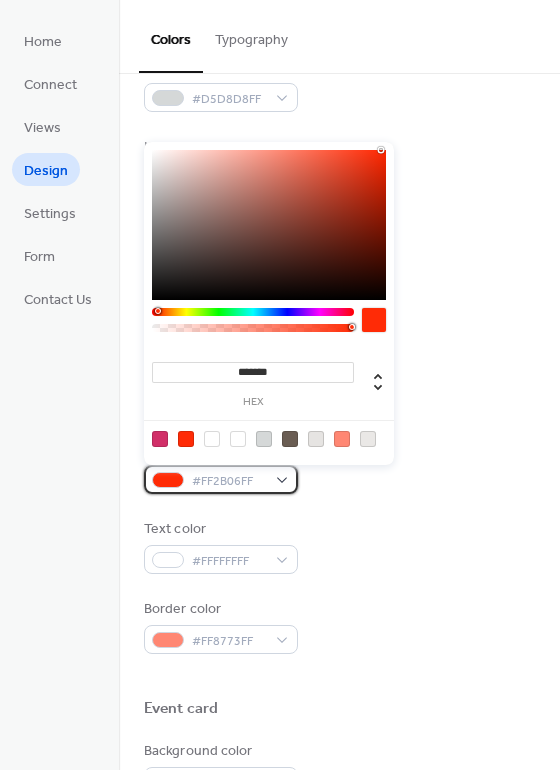 click on "#FF2B06FF" at bounding box center [229, 481] 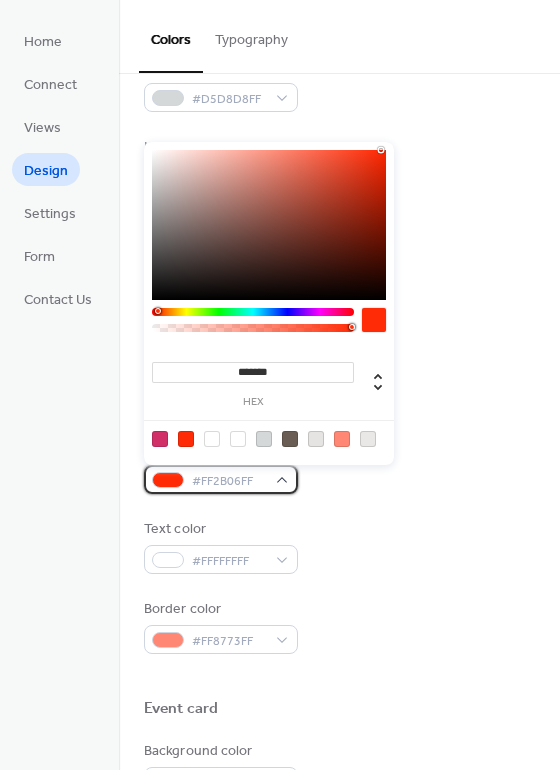 click on "#FF2B06FF" at bounding box center [229, 481] 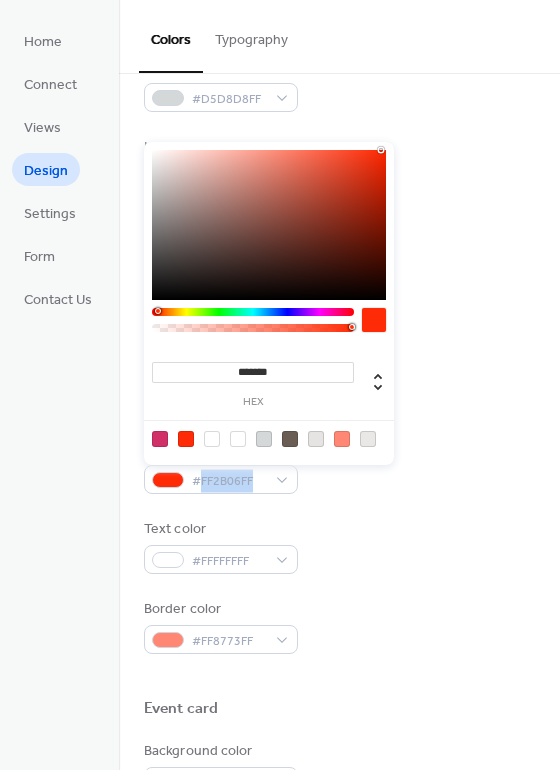 click on "*******" at bounding box center [253, 372] 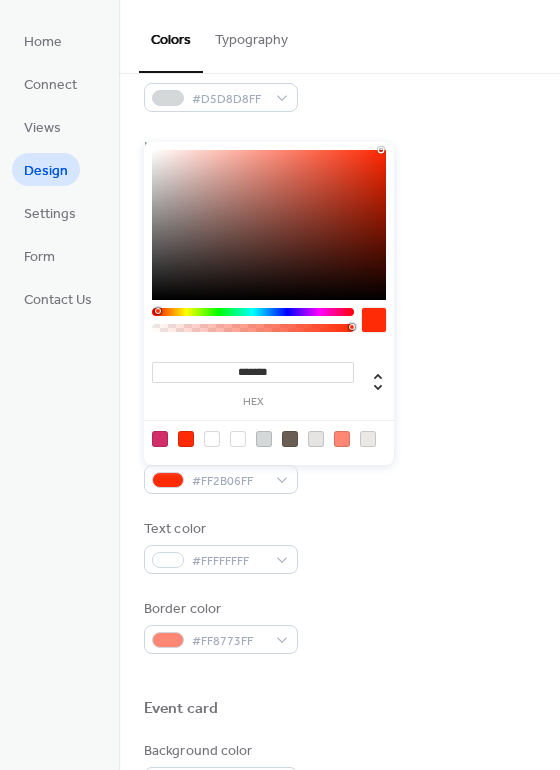 click on "*******" at bounding box center (253, 372) 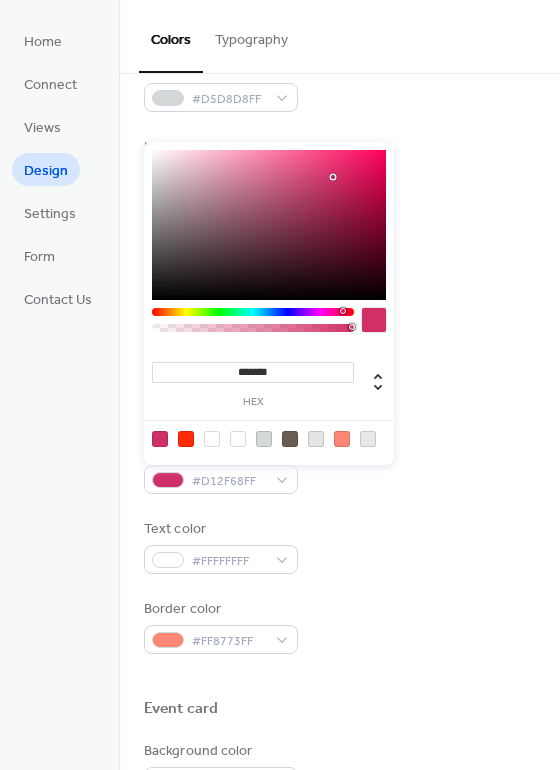 type on "*******" 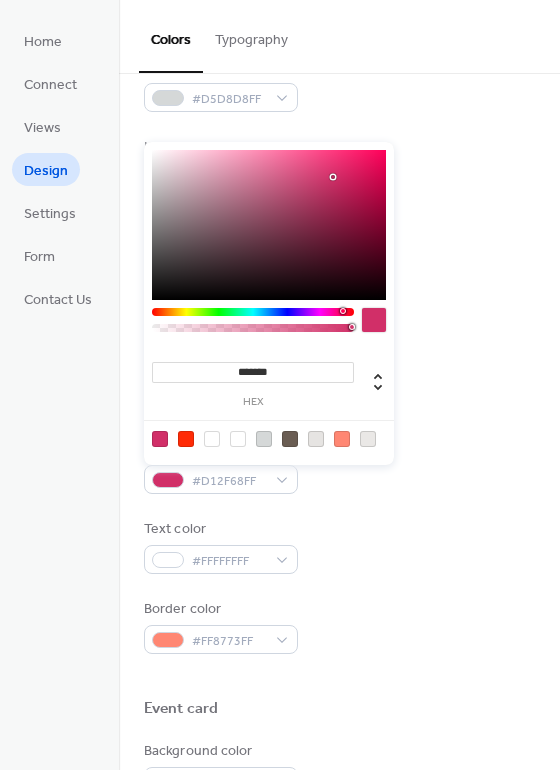 click on "Background color #D12F68FF" at bounding box center [339, 466] 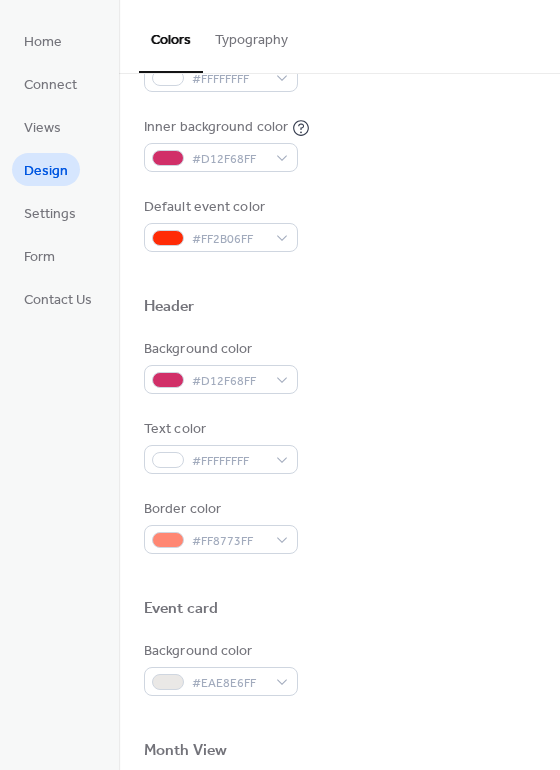 scroll, scrollTop: 506, scrollLeft: 0, axis: vertical 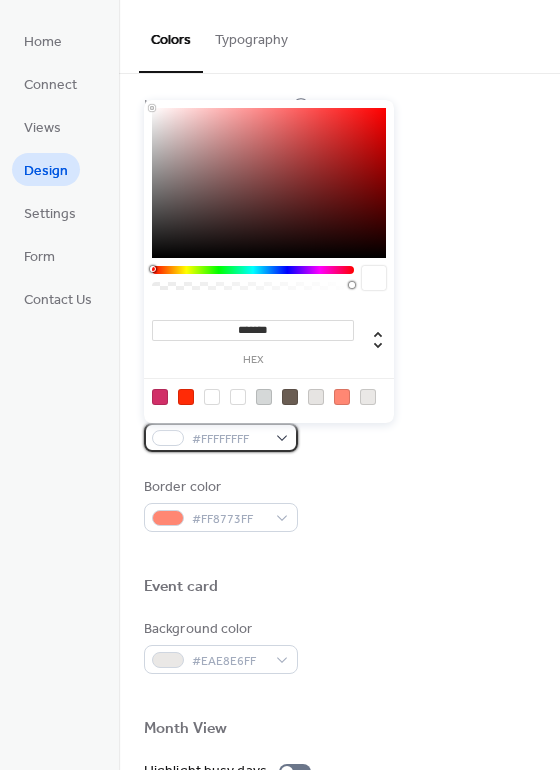 click at bounding box center (168, 438) 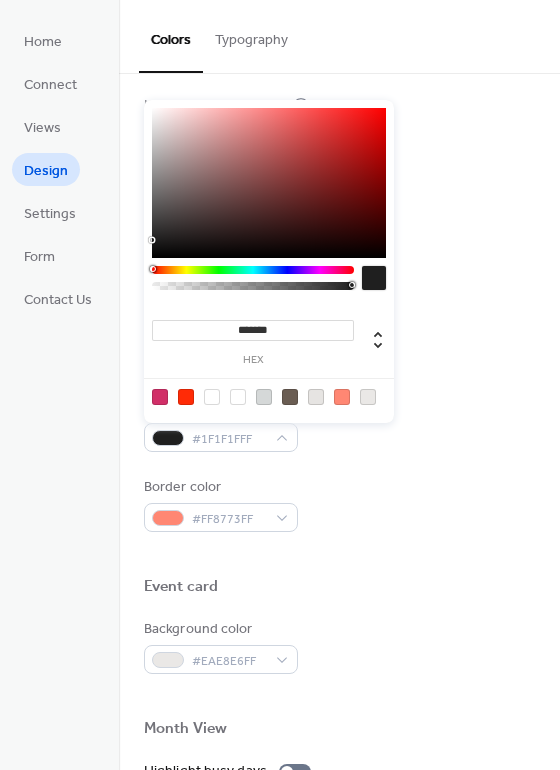 type on "*******" 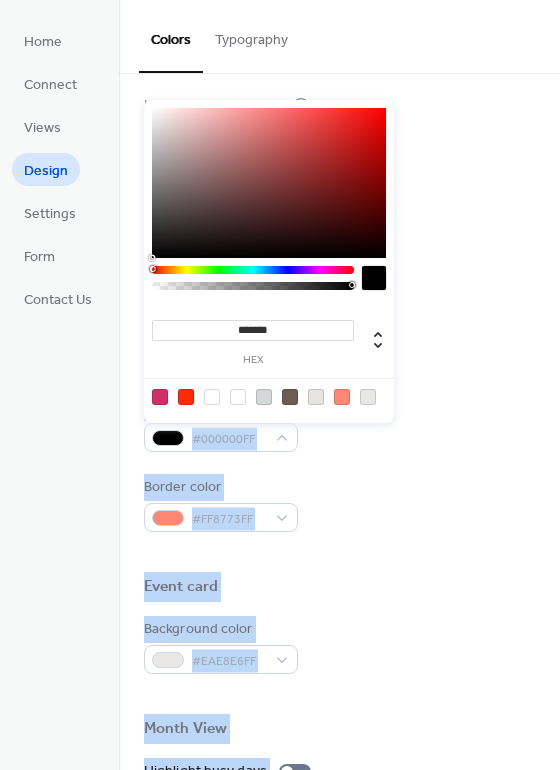 drag, startPoint x: 179, startPoint y: 195, endPoint x: 136, endPoint y: 291, distance: 105.1903 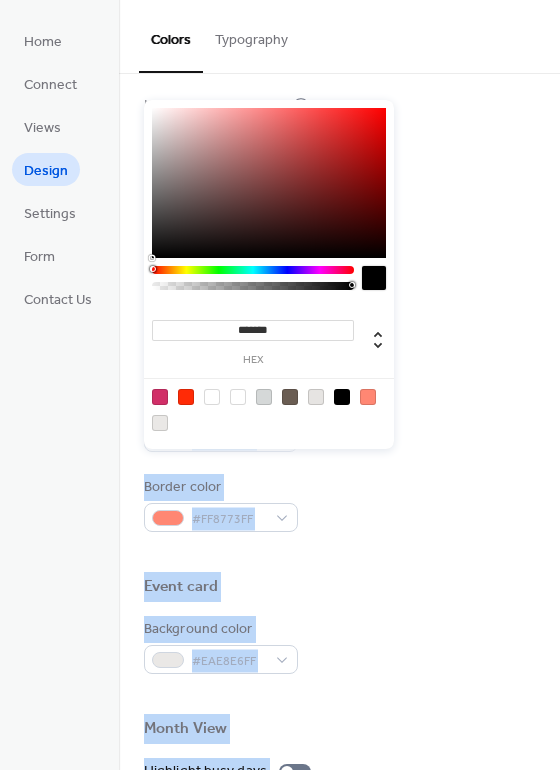 click at bounding box center (339, 252) 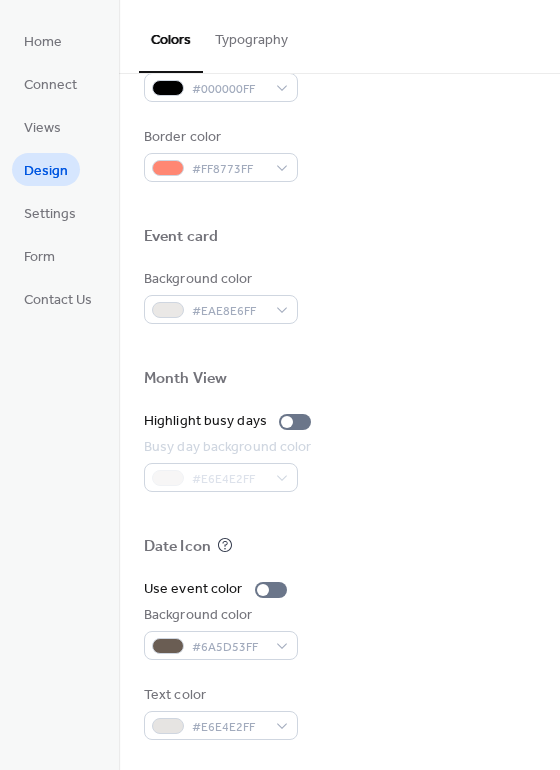 scroll, scrollTop: 856, scrollLeft: 0, axis: vertical 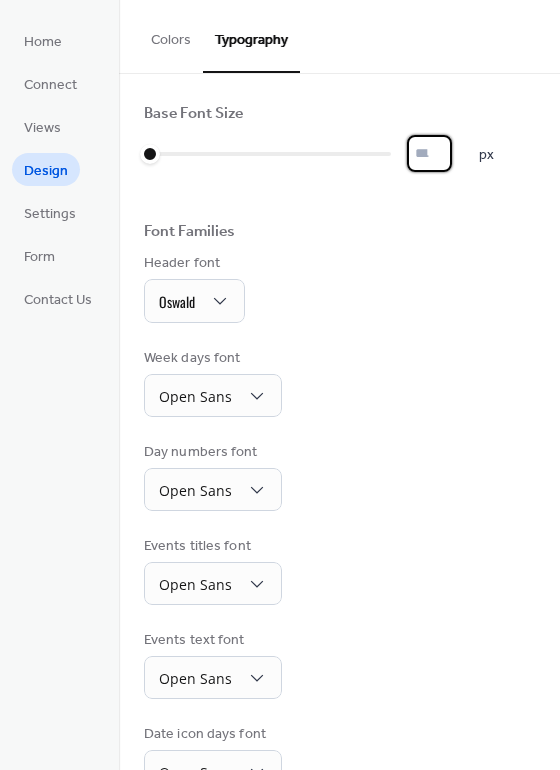click on "*" at bounding box center [429, 153] 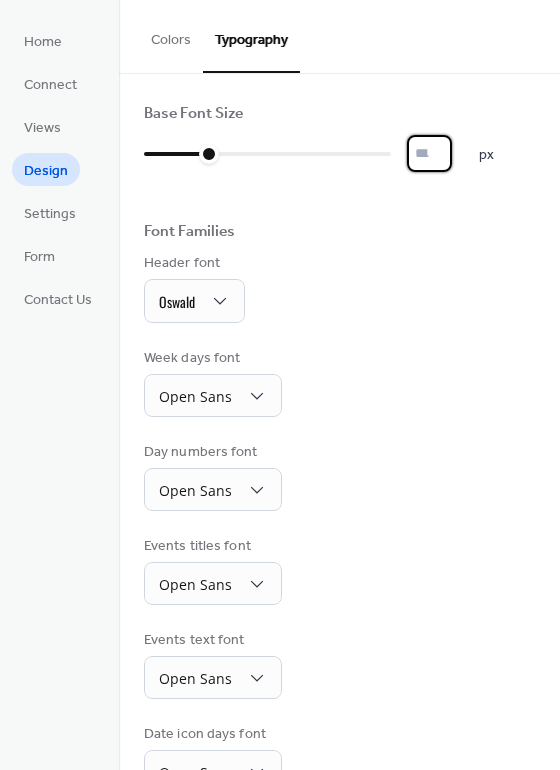 type on "**" 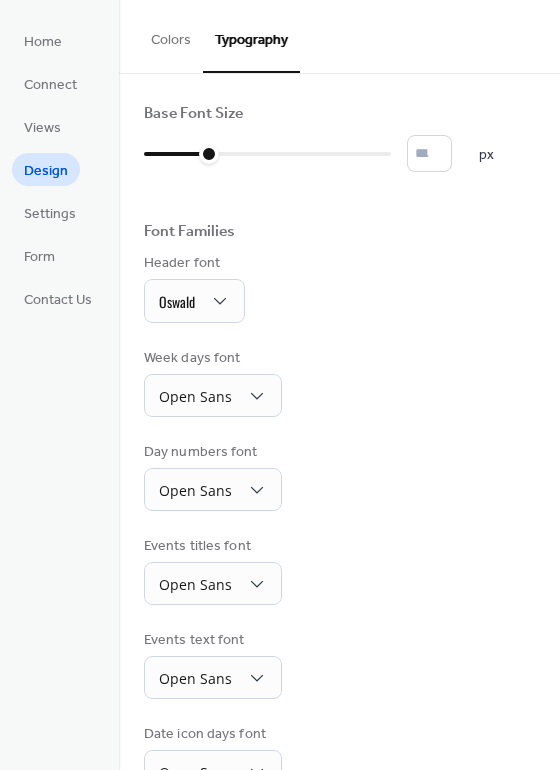 click on "Base Font Size ** px Font Families Header font Oswald Week days font Open Sans Day numbers font Open Sans Events titles font Open Sans Events text font Open Sans Date icon days font Open Sans Date icon months font Open Sans" at bounding box center [339, 495] 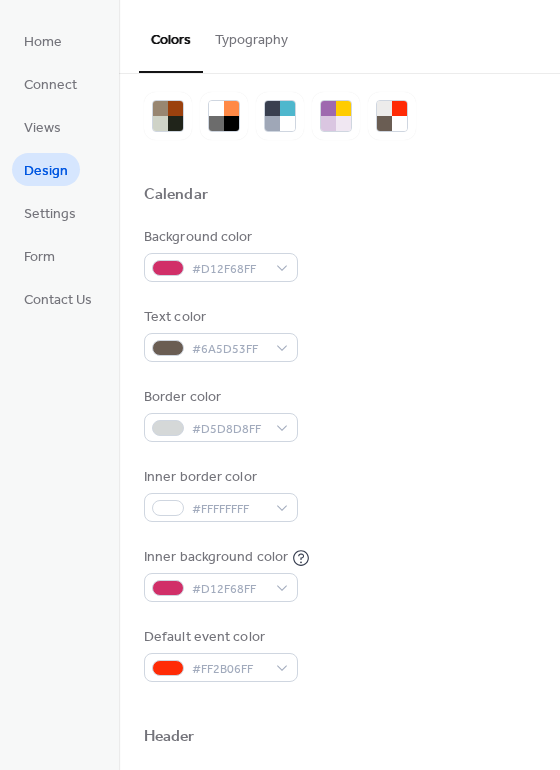 scroll, scrollTop: 59, scrollLeft: 0, axis: vertical 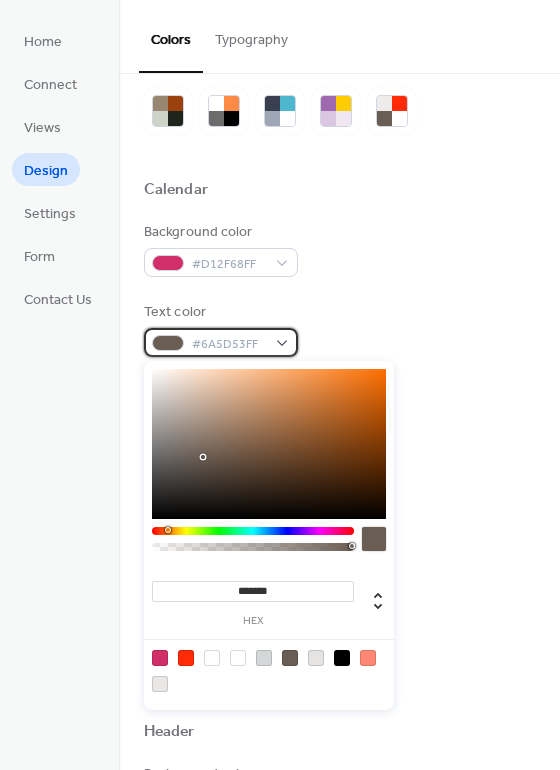click at bounding box center (168, 343) 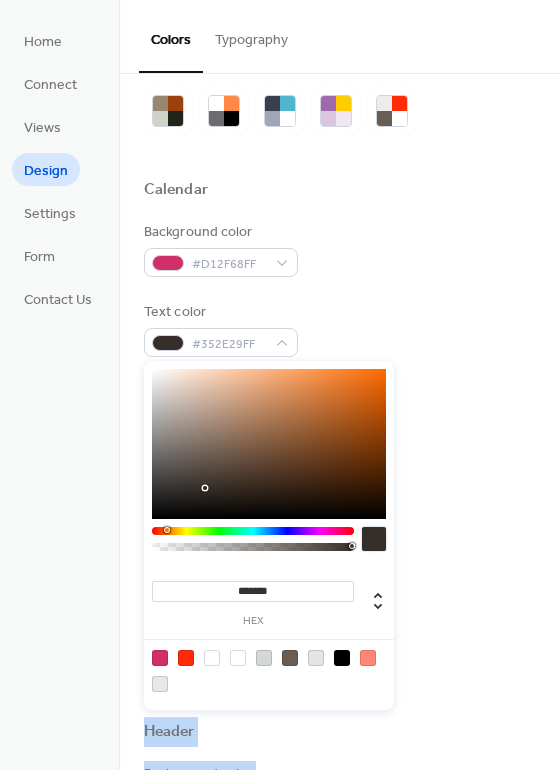 type on "*******" 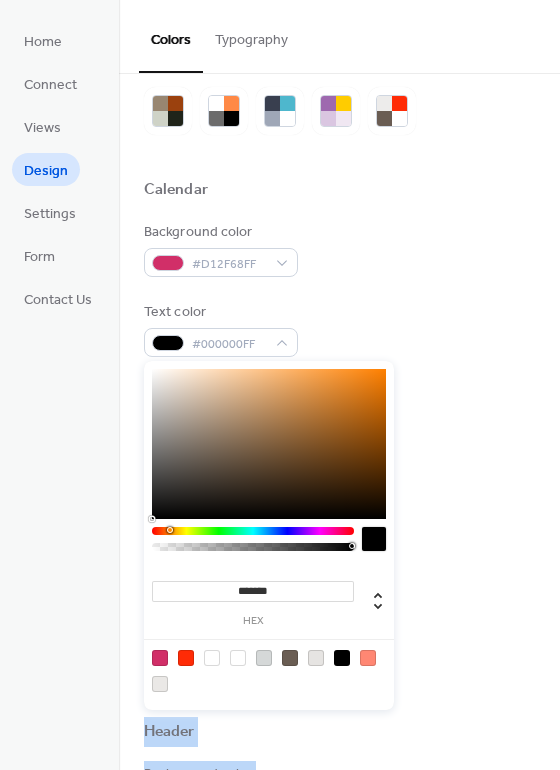 drag, startPoint x: 204, startPoint y: 488, endPoint x: 129, endPoint y: 550, distance: 97.308784 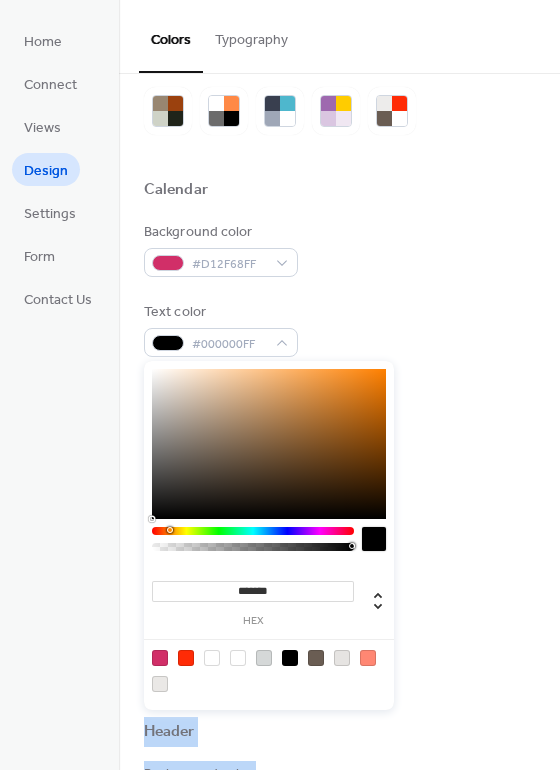 click on "Text color #000000FF" at bounding box center [339, 329] 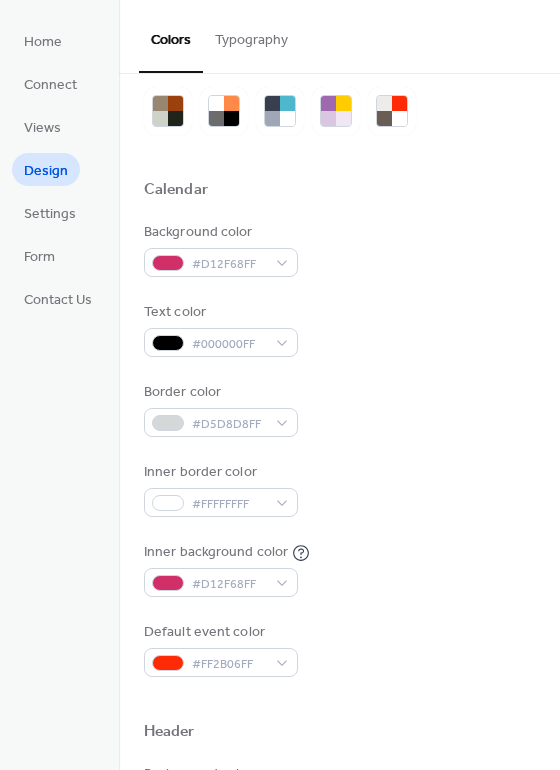 click on "Background color #D12F68FF Text color #000000FF Border color #D5D8D8FF Inner border color #FFFFFFFF Inner background color #D12F68FF Default event color #FF2B06FF" at bounding box center (339, 449) 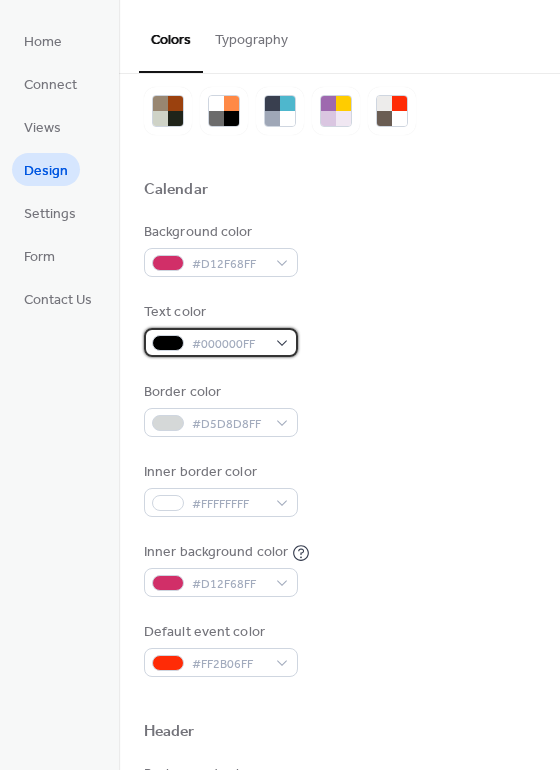 click at bounding box center (168, 343) 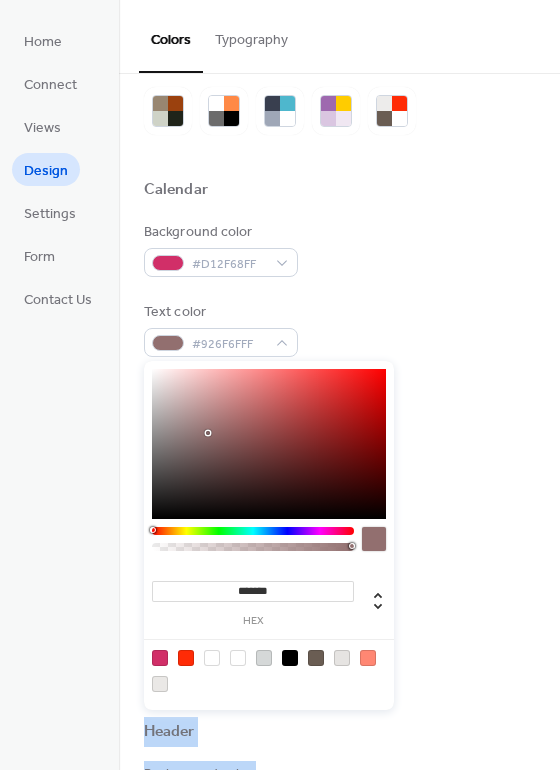 type on "*******" 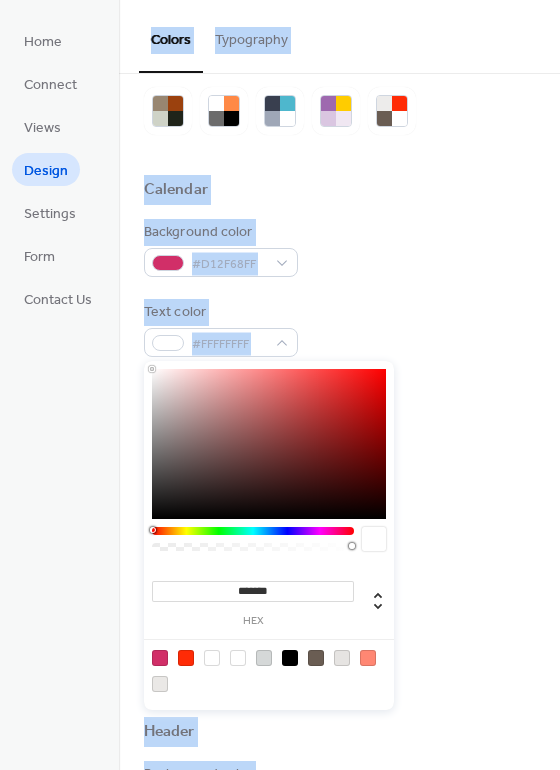 drag, startPoint x: 209, startPoint y: 433, endPoint x: 66, endPoint y: 355, distance: 162.88953 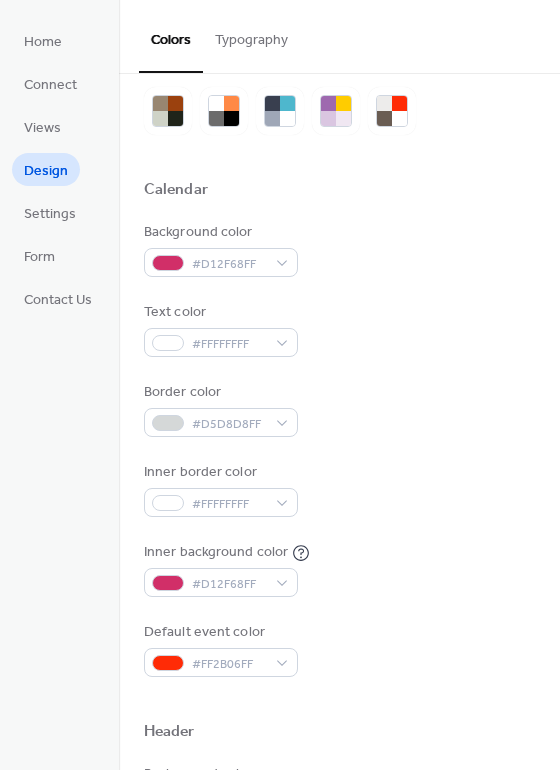 click on "Color Presets Calendar Background color #D12F68FF Text color #FFFFFFFF Border color #D5D8D8FF Inner border color #FFFFFFFF Inner background color #D12F68FF Default event color #FF2B06FF Header Background color #D12F68FF Text color #000000FF Border color #FF8773FF Event card Background color #EAE8E6FF Month View Highlight busy days Busy day background color #E6E4E2FF Date Icon   Use event color Background color #6A5D53FF Text color #E6E4E2FF" at bounding box center (339, 791) 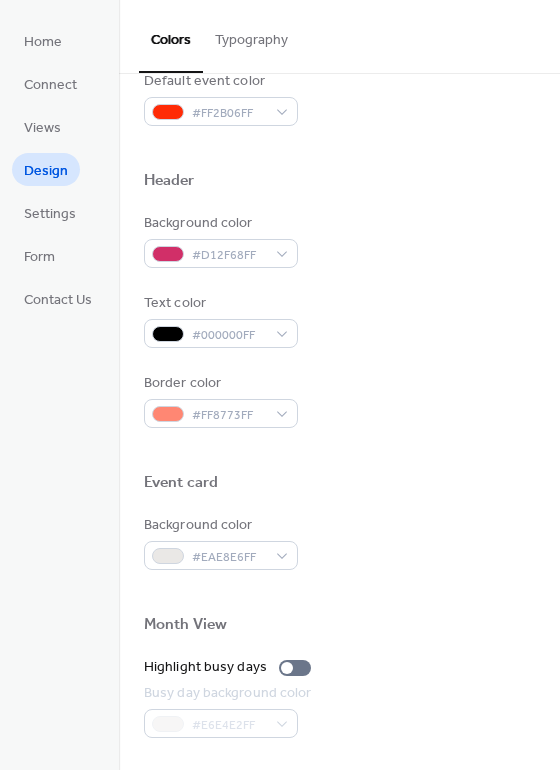 scroll, scrollTop: 624, scrollLeft: 0, axis: vertical 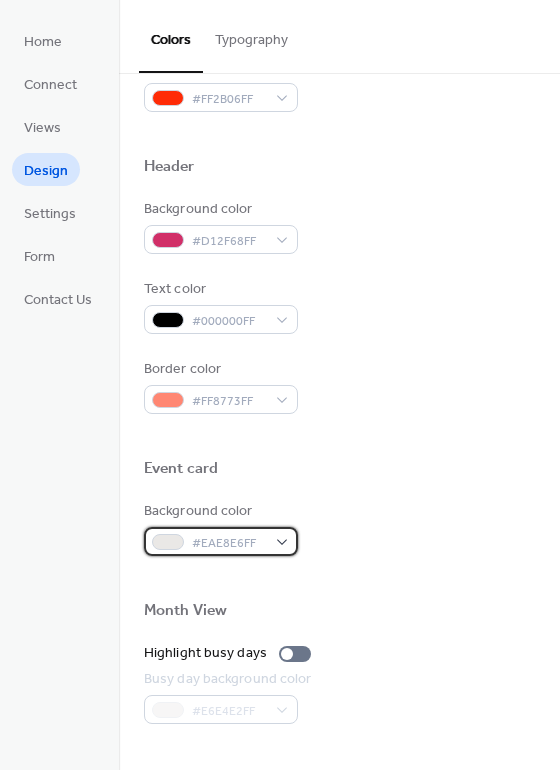 click at bounding box center [168, 542] 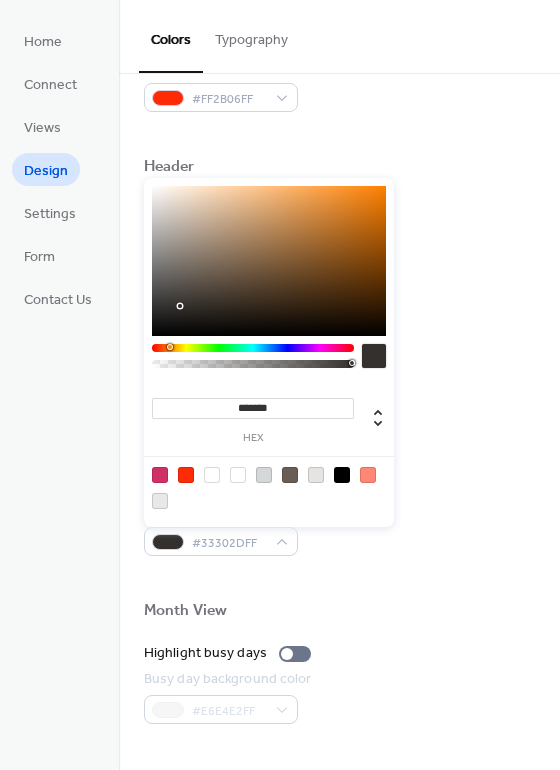 type on "*******" 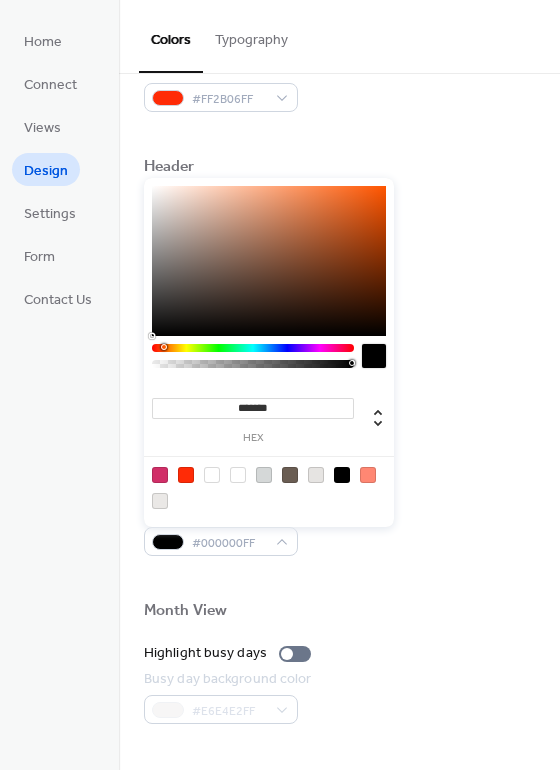 drag, startPoint x: 180, startPoint y: 306, endPoint x: 71, endPoint y: 397, distance: 141.99295 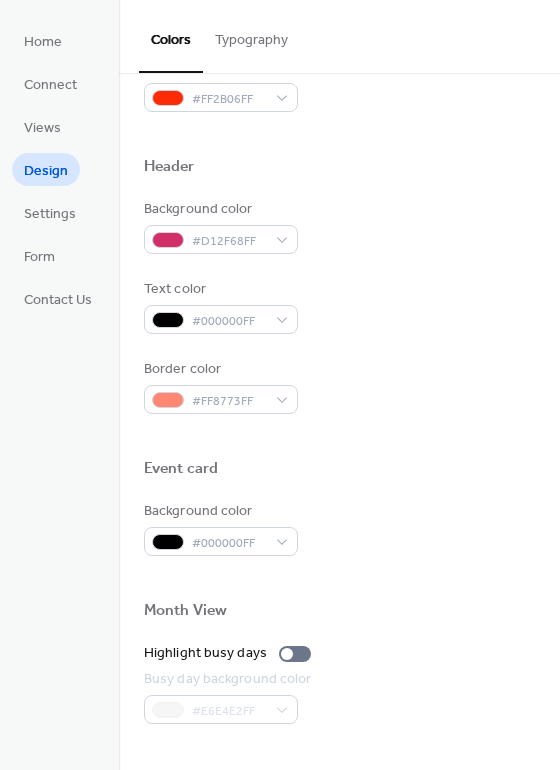 click on "Home Connect Views Design Settings Form Contact Us" at bounding box center (59, 385) 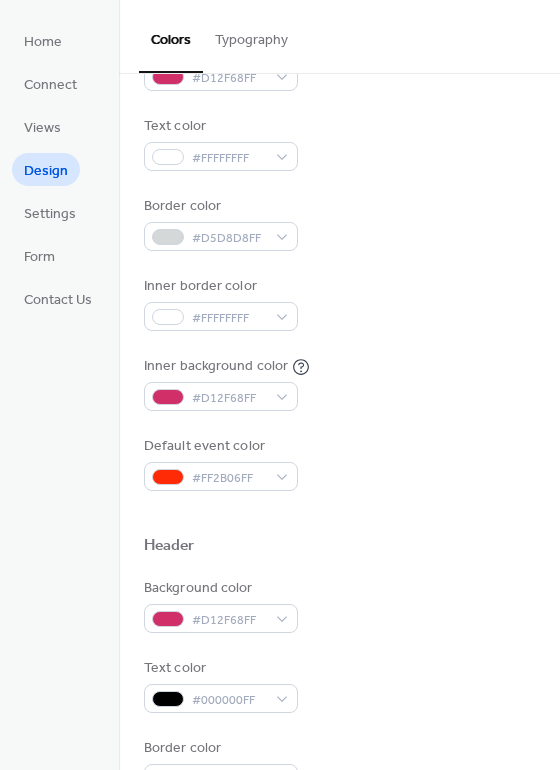 scroll, scrollTop: 242, scrollLeft: 0, axis: vertical 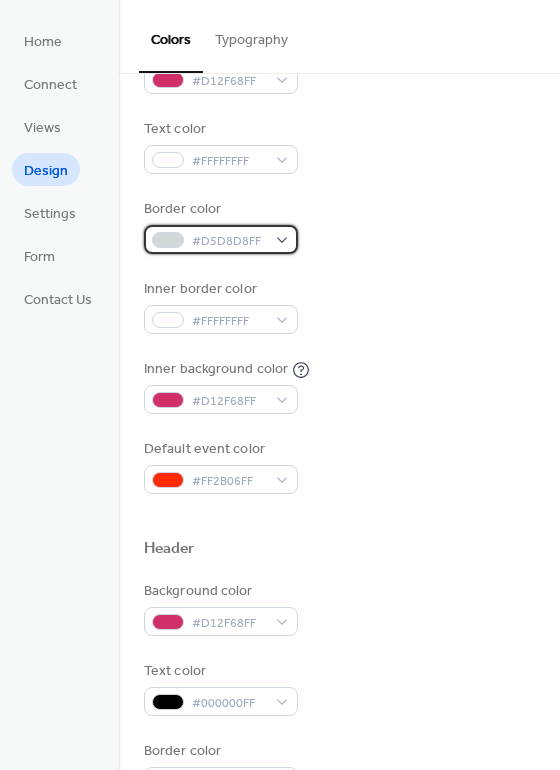 click at bounding box center [168, 240] 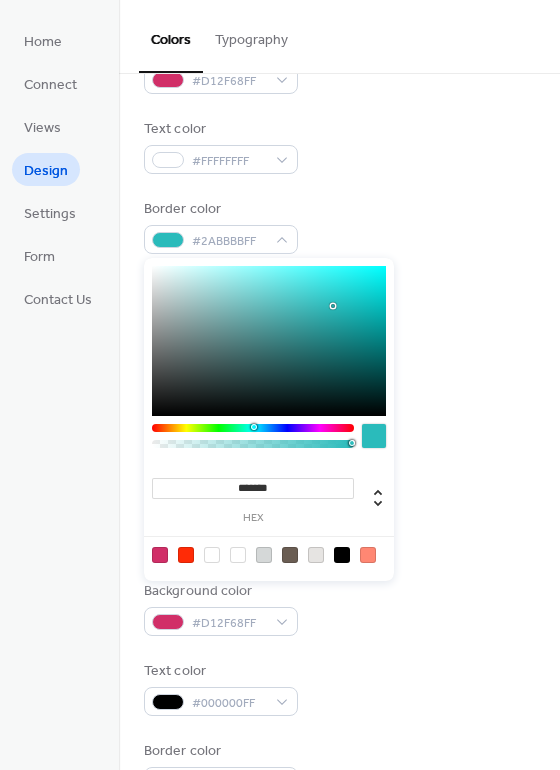 drag, startPoint x: 234, startPoint y: 351, endPoint x: 334, endPoint y: 305, distance: 110.0727 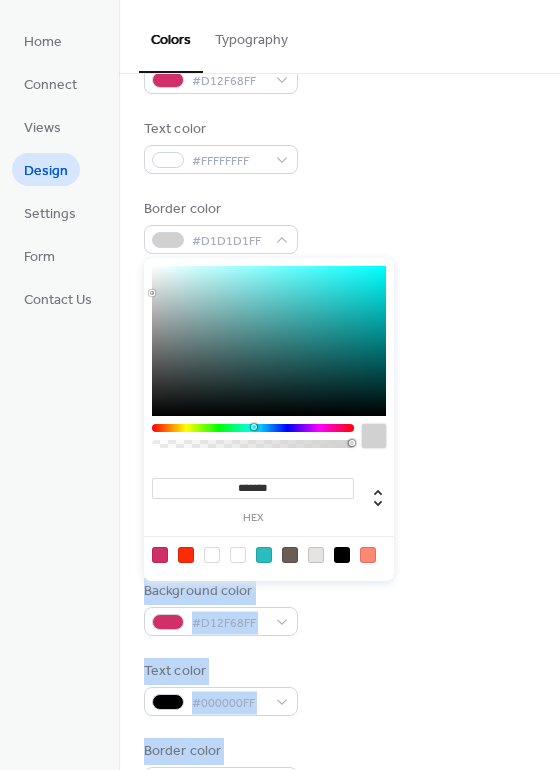 type on "*******" 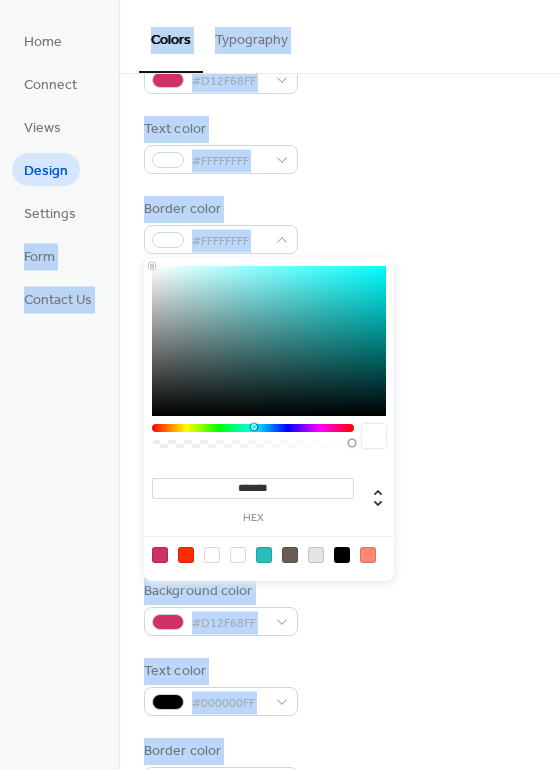 drag, startPoint x: 320, startPoint y: 333, endPoint x: 107, endPoint y: 247, distance: 229.70633 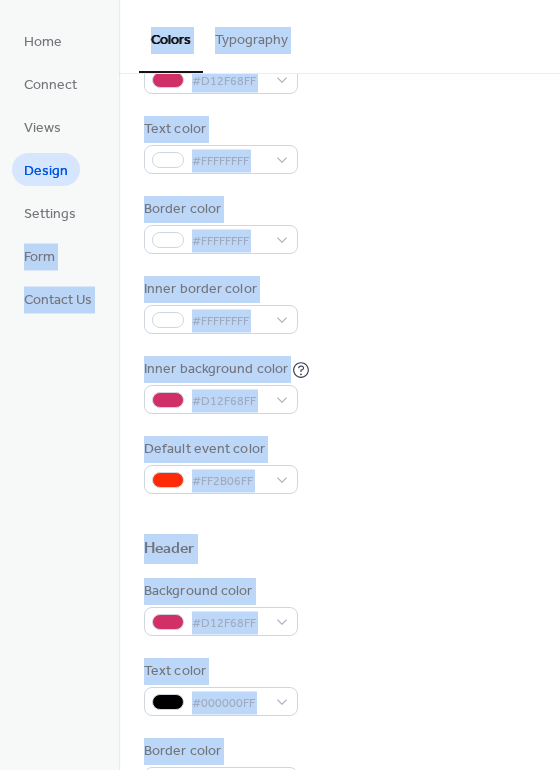 click on "Color Presets Calendar Background color #D12F68FF Text color #FFFFFFFF Border color #FFFFFFFF Inner border color #FFFFFFFF Inner background color #D12F68FF Default event color #FF2B06FF Header Background color #D12F68FF Text color #000000FF Border color #FF8773FF Event card Background color #000000FF Month View Highlight busy days Busy day background color #E6E4E2FF Date Icon   Use event color Background color #6A5D53FF Text color #E6E4E2FF" at bounding box center [339, 608] 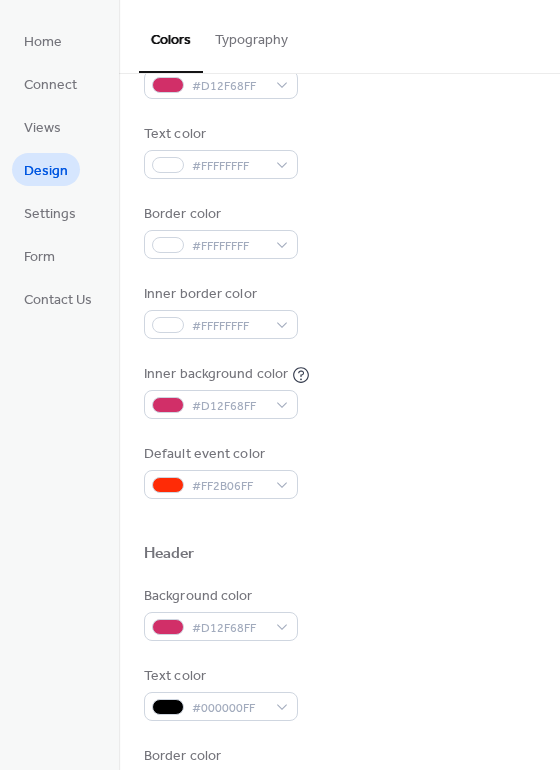 scroll, scrollTop: 251, scrollLeft: 0, axis: vertical 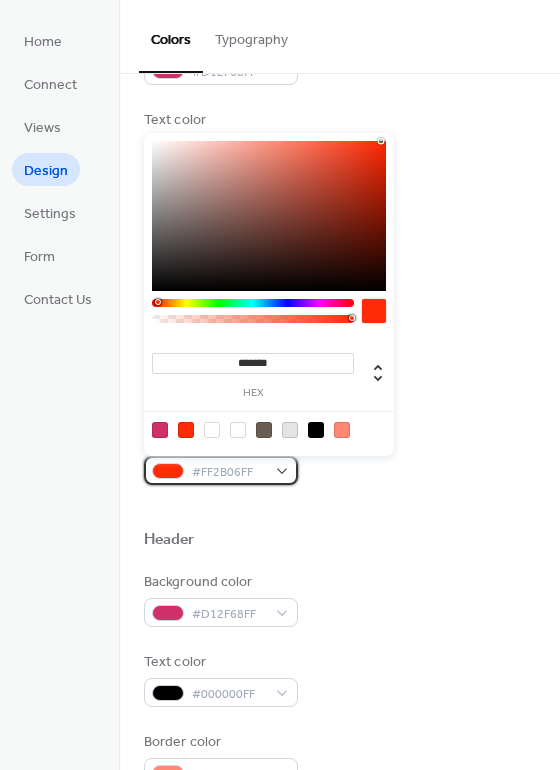 click at bounding box center [168, 471] 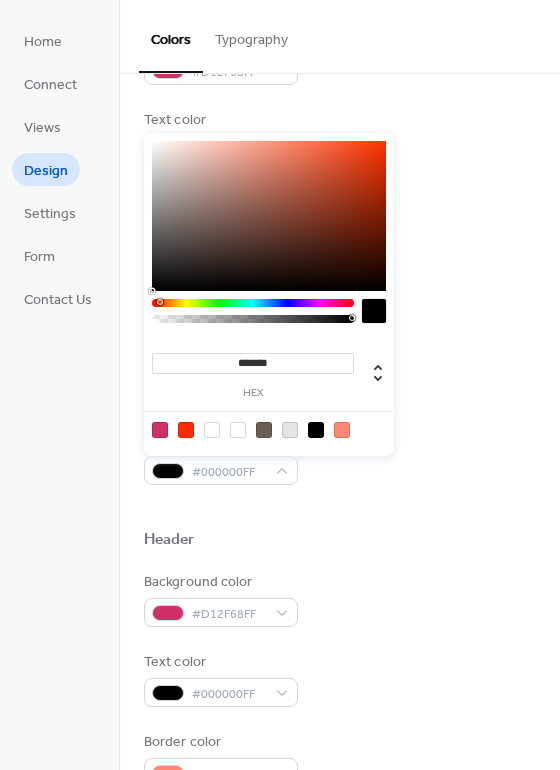 drag, startPoint x: 174, startPoint y: 246, endPoint x: 151, endPoint y: 305, distance: 63.324562 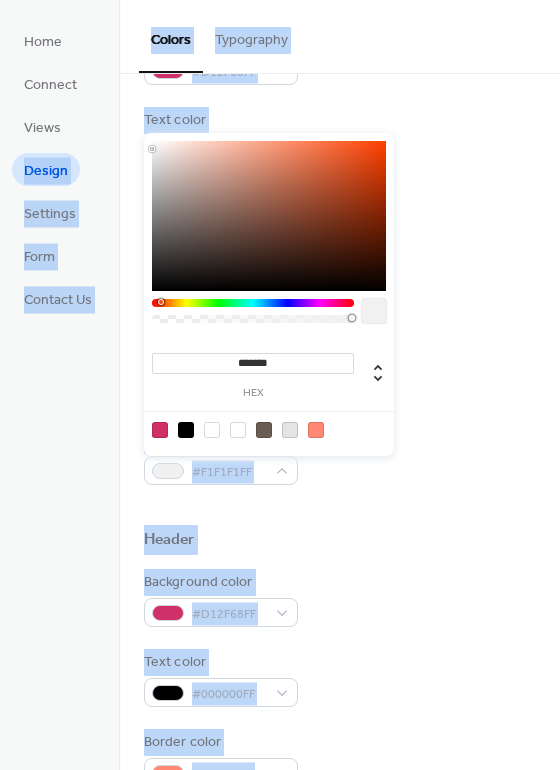 type on "*******" 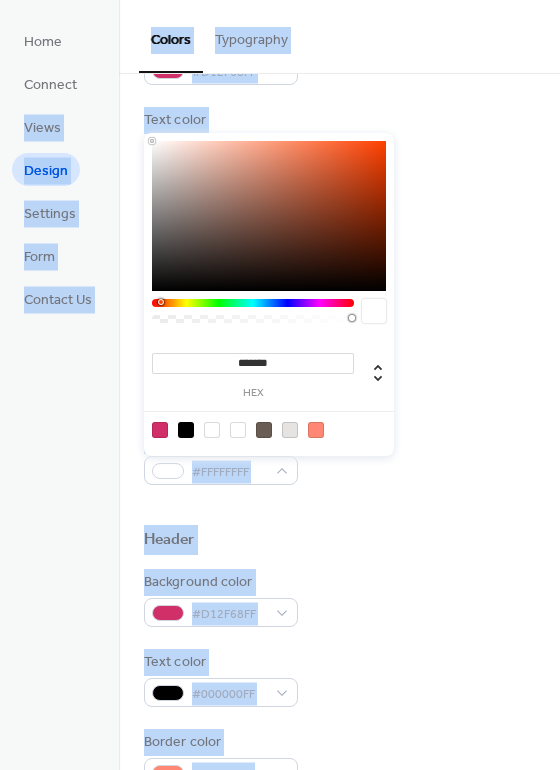 drag, startPoint x: 185, startPoint y: 234, endPoint x: 115, endPoint y: 125, distance: 129.5415 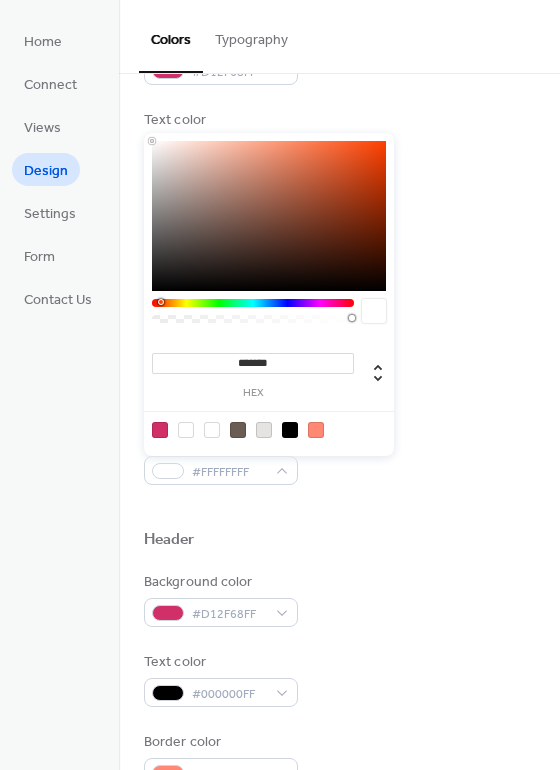 click on "Home Connect Views Design Settings Form Contact Us" at bounding box center (59, 385) 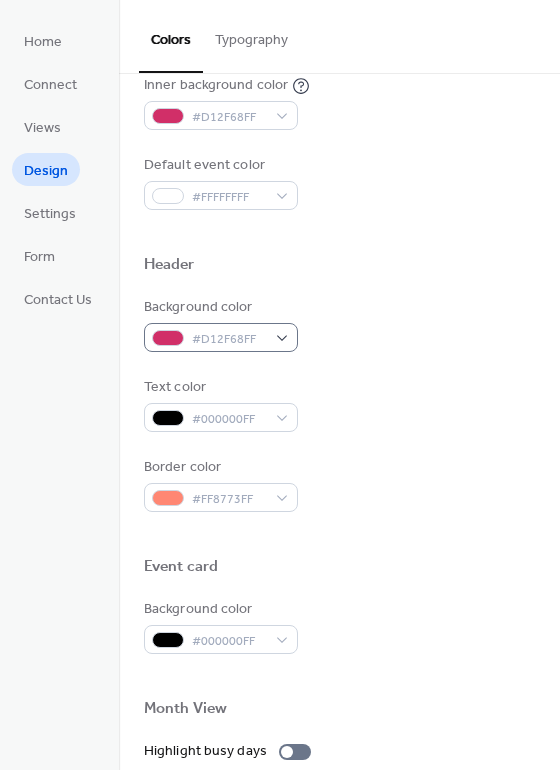 scroll, scrollTop: 533, scrollLeft: 0, axis: vertical 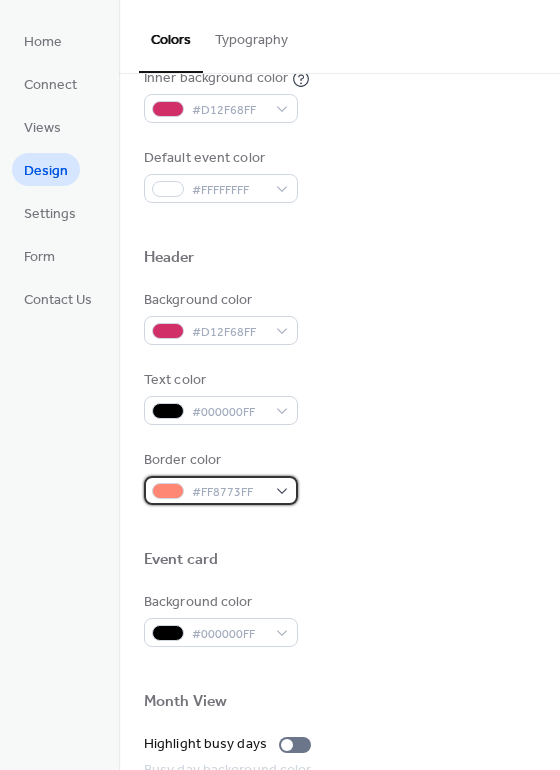 click at bounding box center (168, 491) 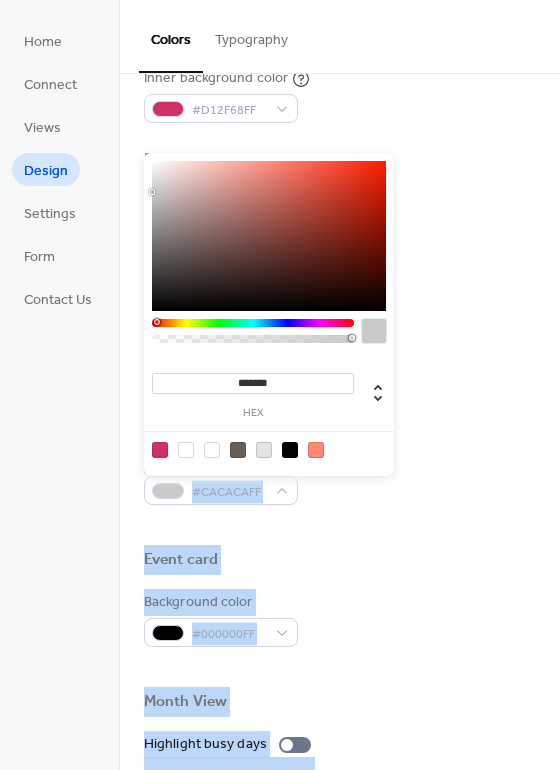 type on "*******" 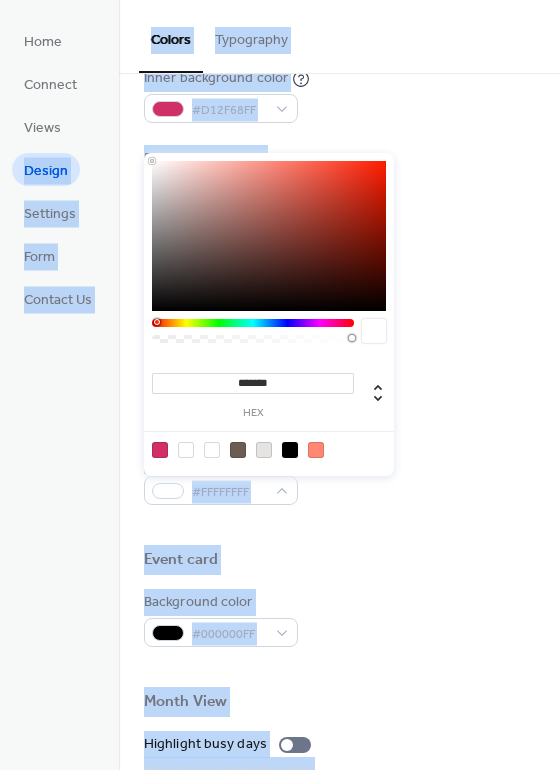 drag, startPoint x: 176, startPoint y: 224, endPoint x: 115, endPoint y: 148, distance: 97.45255 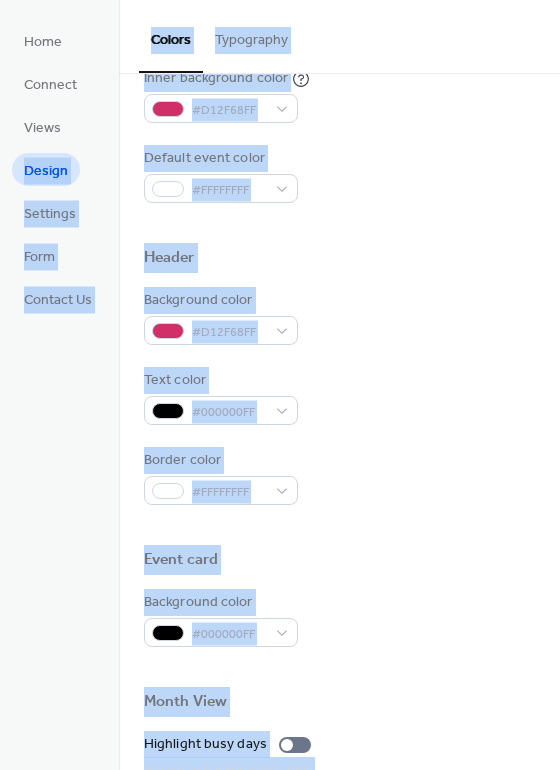 click on "Color Presets Calendar Background color #D12F68FF Text color #FFFFFFFF Border color #FFFFFFFF Inner border color #FFFFFFFF Inner background color #D12F68FF Default event color #FFFFFFFF Header Background color #D12F68FF Text color #000000FF Border color #FFFFFFFF Event card Background color #000000FF Month View Highlight busy days Busy day background color #E6E4E2FF Date Icon   Use event color Background color #6A5D53FF Text color #E6E4E2FF" at bounding box center (339, 317) 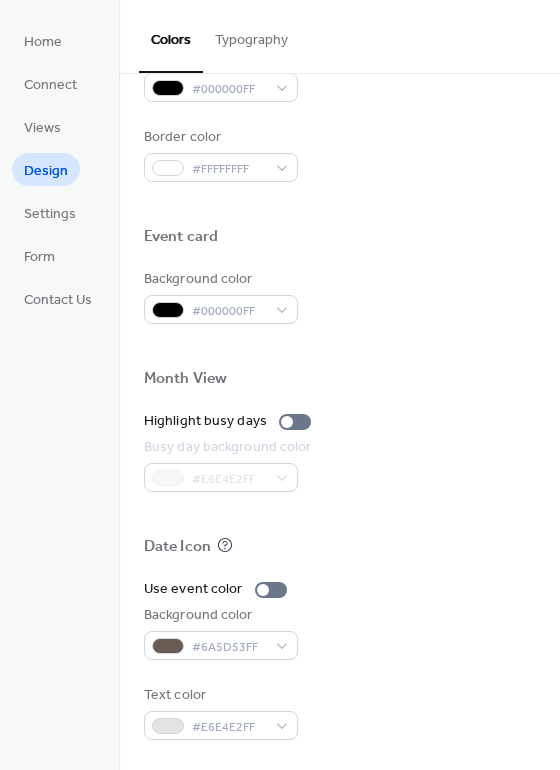 scroll, scrollTop: 856, scrollLeft: 0, axis: vertical 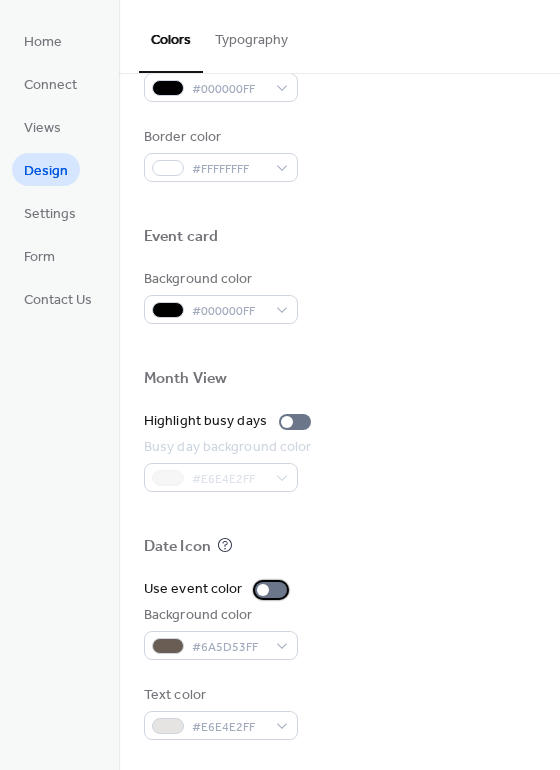click at bounding box center [263, 590] 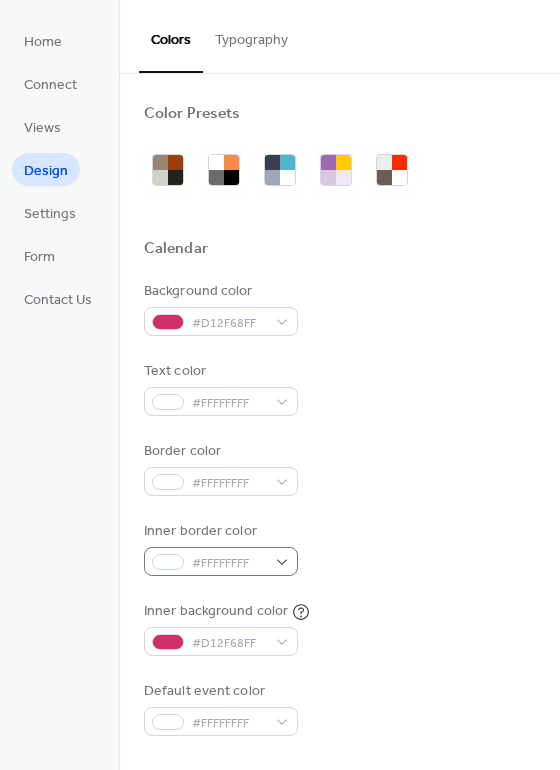 scroll, scrollTop: 0, scrollLeft: 0, axis: both 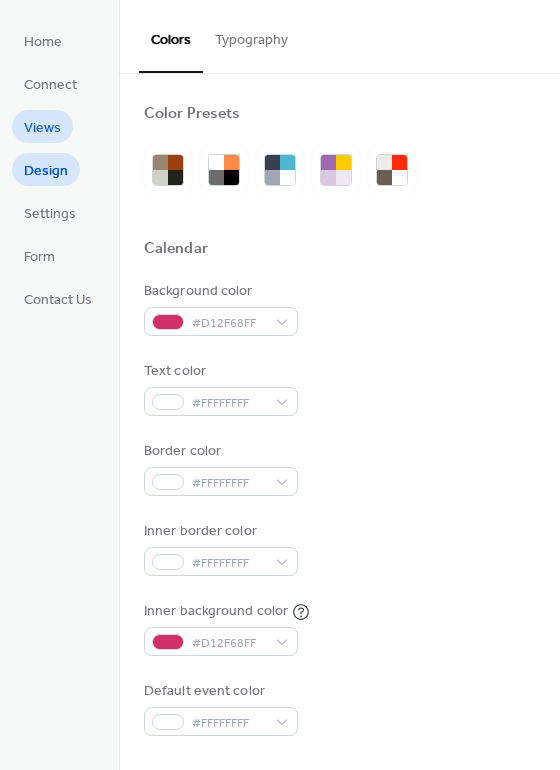click on "Views" at bounding box center (42, 128) 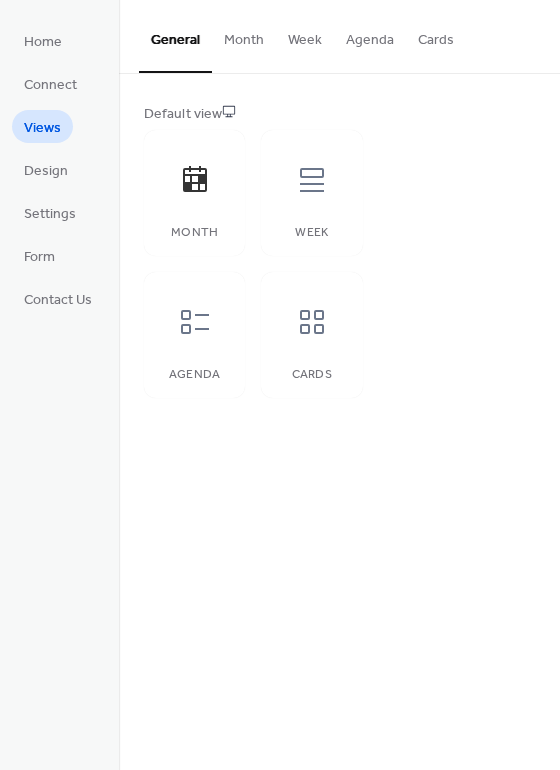 click on "Month" at bounding box center (244, 35) 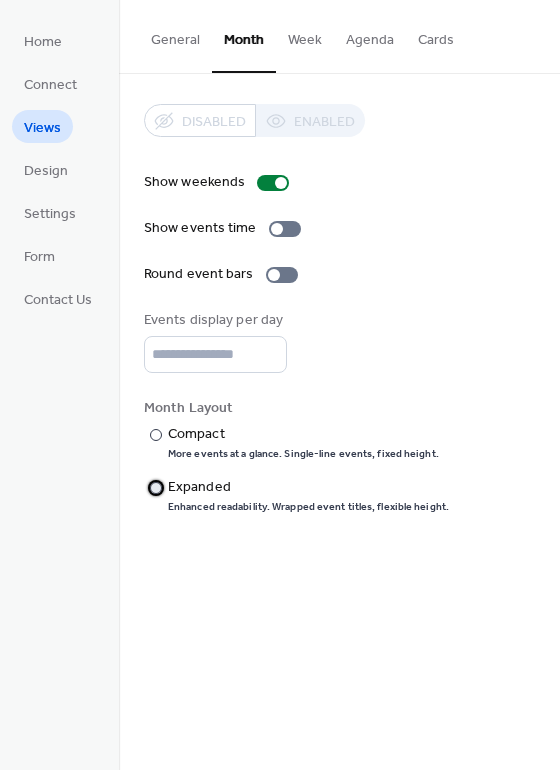 click on "​" at bounding box center [154, 487] 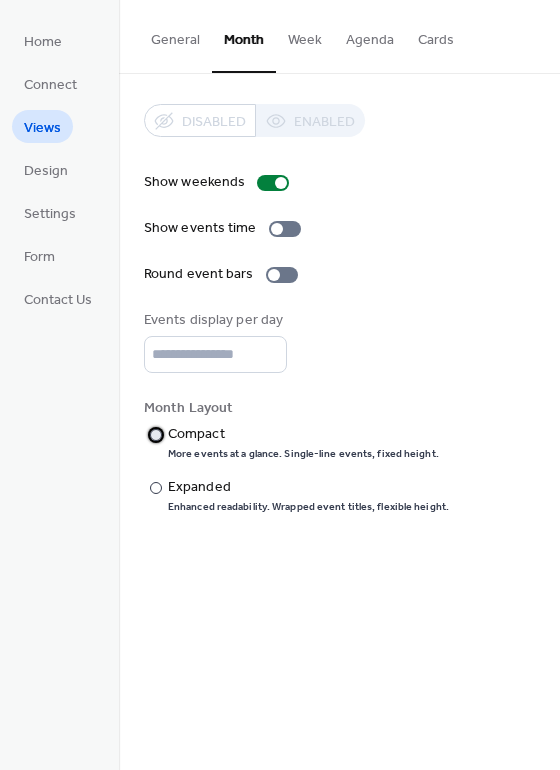 click at bounding box center (156, 435) 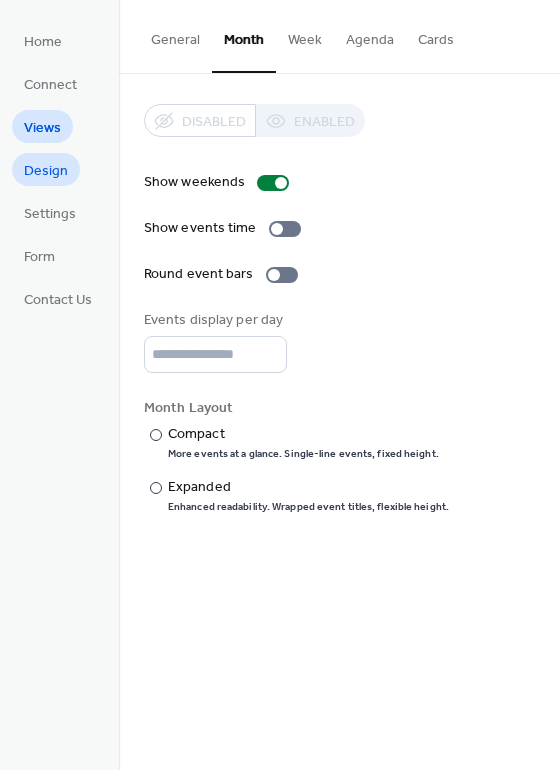 click on "Design" at bounding box center (46, 171) 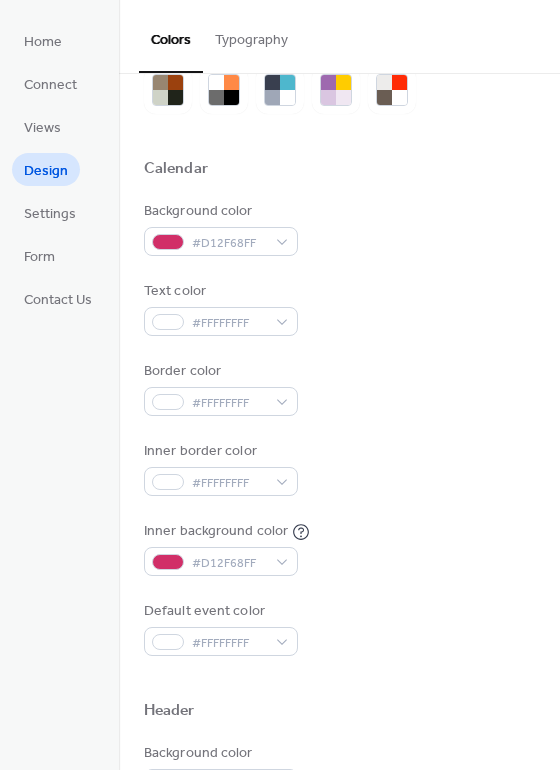 scroll, scrollTop: 212, scrollLeft: 0, axis: vertical 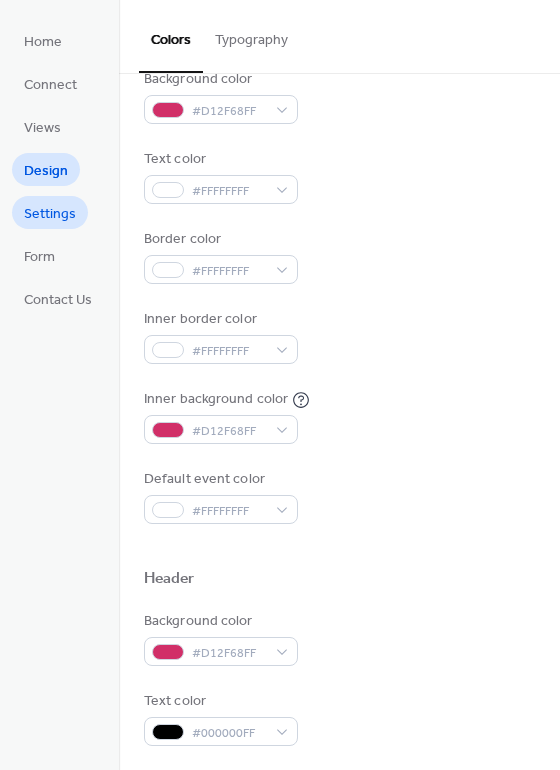 click on "Settings" at bounding box center [50, 214] 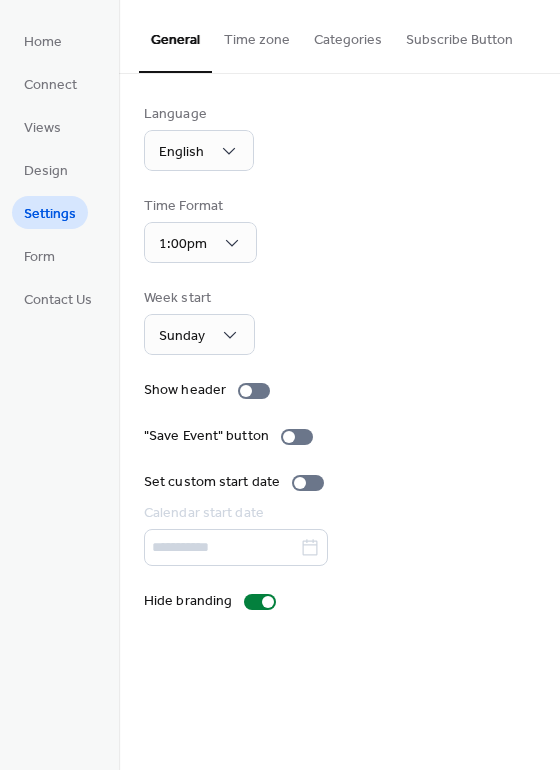 click on "Time zone" at bounding box center (257, 35) 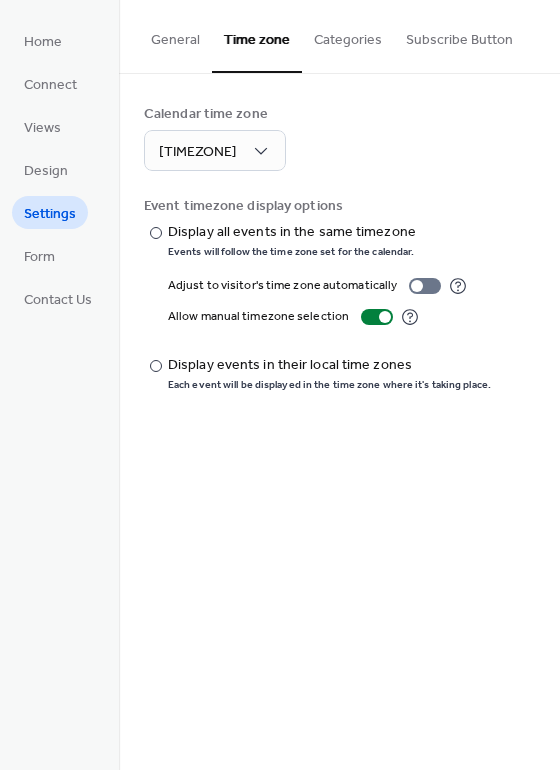 click on "Categories" at bounding box center (348, 35) 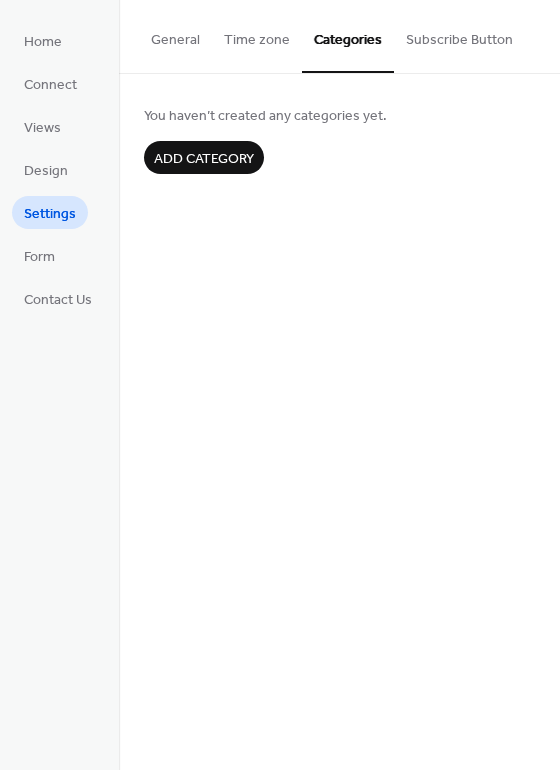 click on "Subscribe Button" at bounding box center (459, 35) 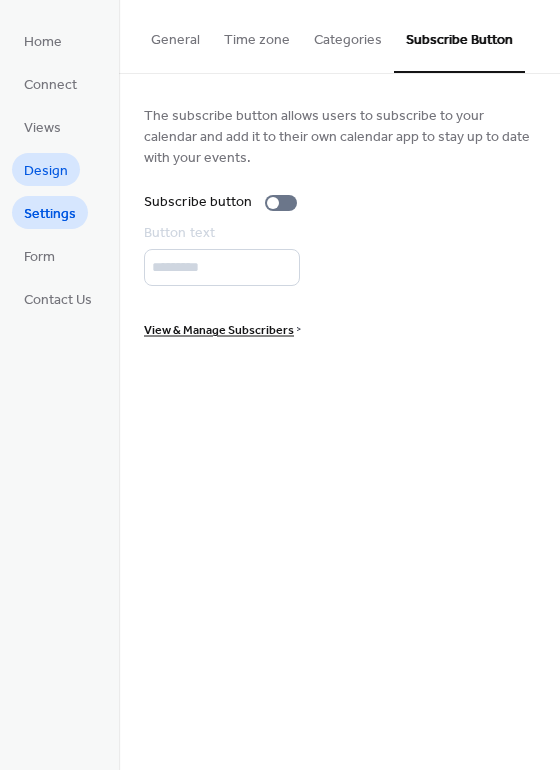 click on "Design" at bounding box center [46, 171] 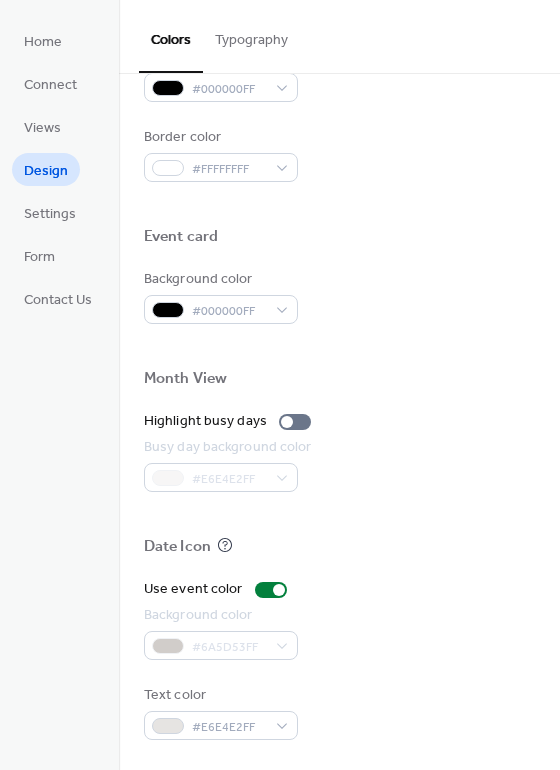 scroll, scrollTop: 856, scrollLeft: 0, axis: vertical 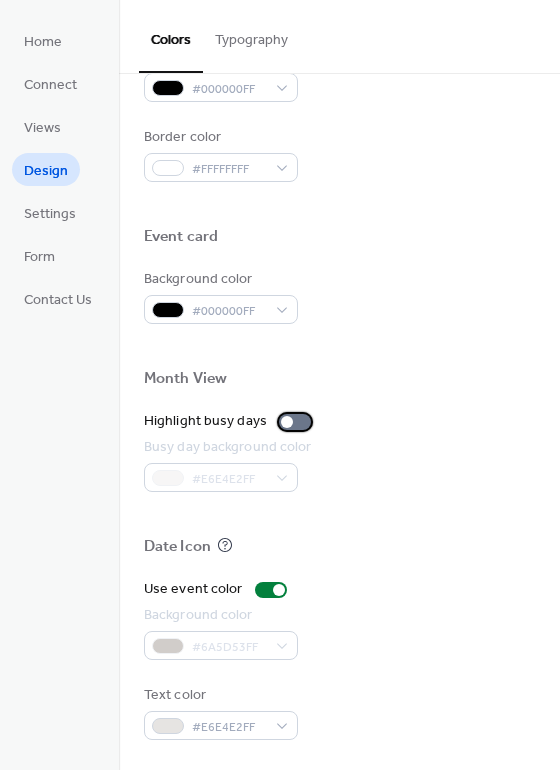 click at bounding box center [287, 422] 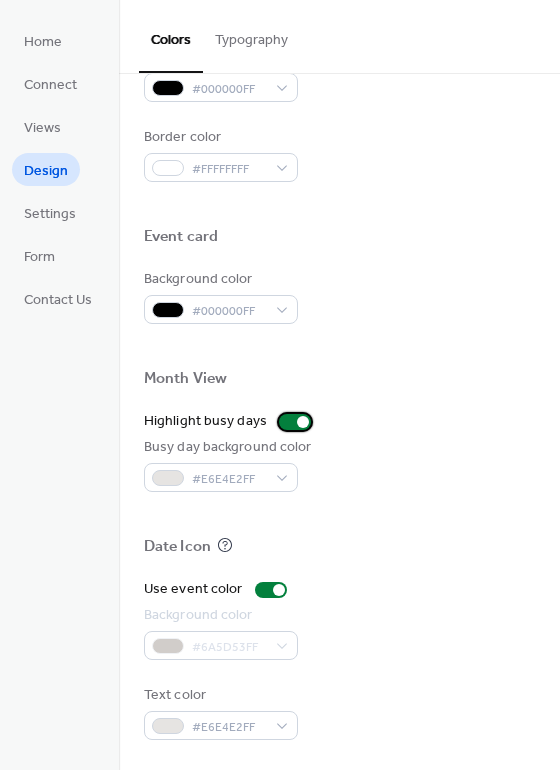 click at bounding box center (295, 422) 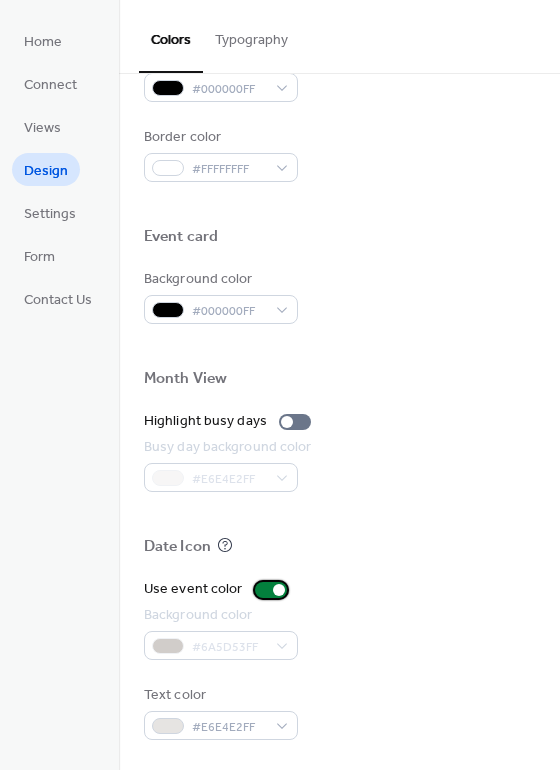 click at bounding box center [271, 590] 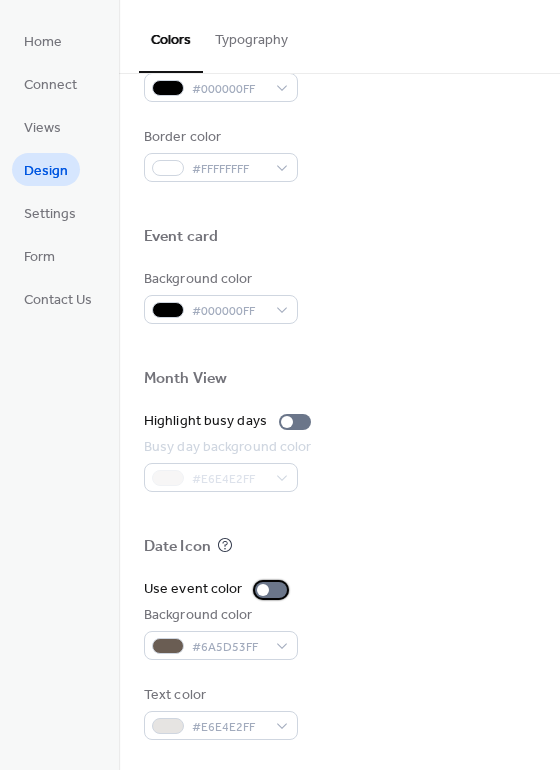 click at bounding box center (271, 590) 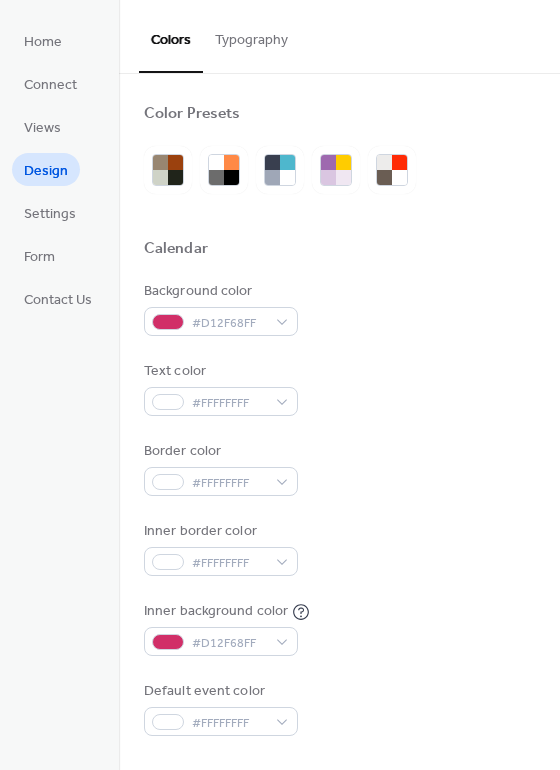 scroll, scrollTop: 0, scrollLeft: 0, axis: both 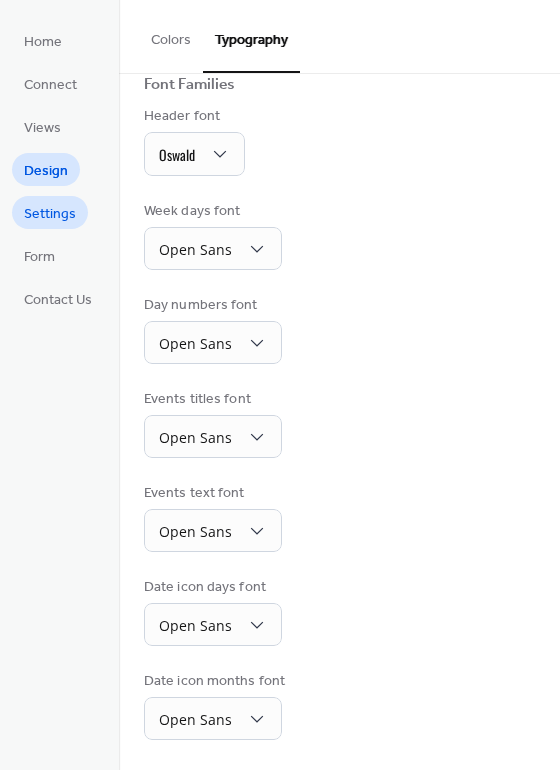 click on "Settings" at bounding box center [50, 214] 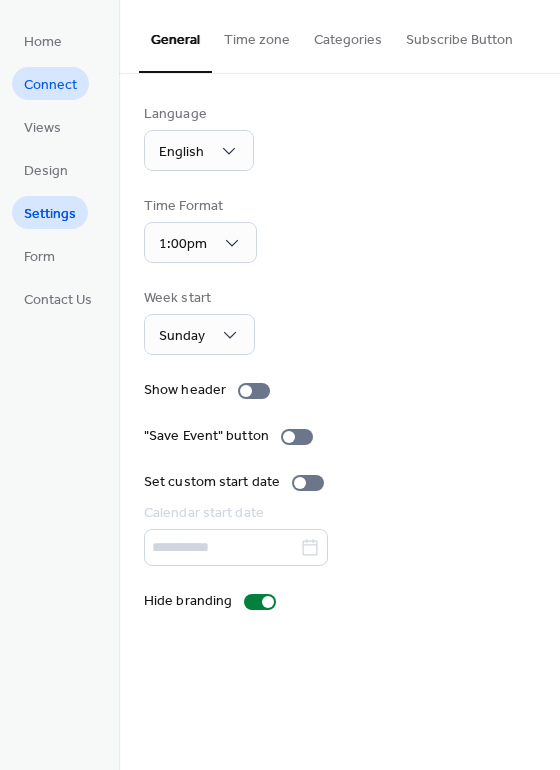 click on "Connect" at bounding box center (50, 85) 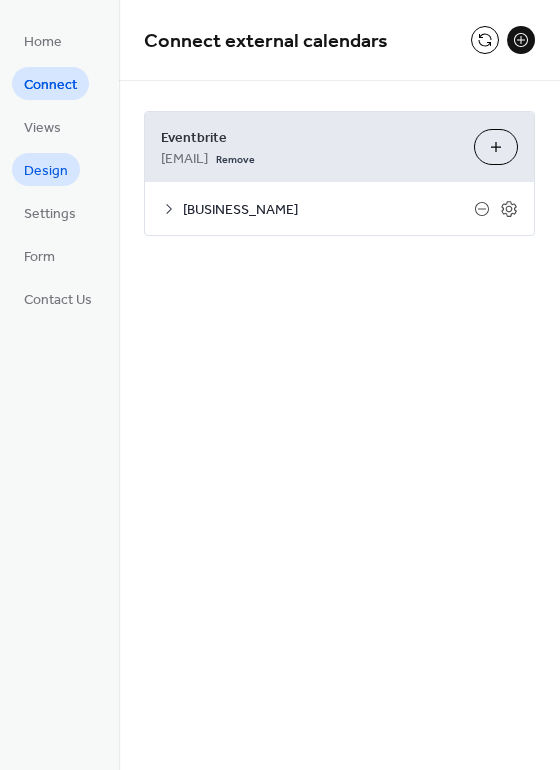 click on "Design" at bounding box center (46, 171) 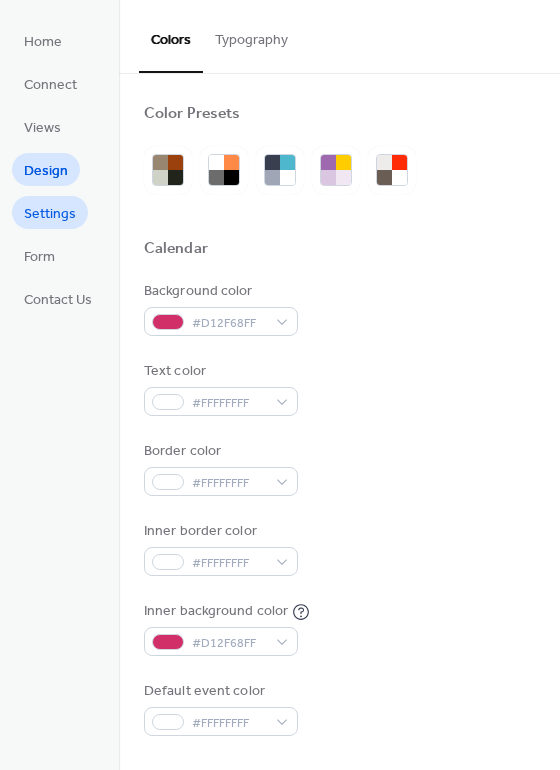 click on "Settings" at bounding box center (50, 212) 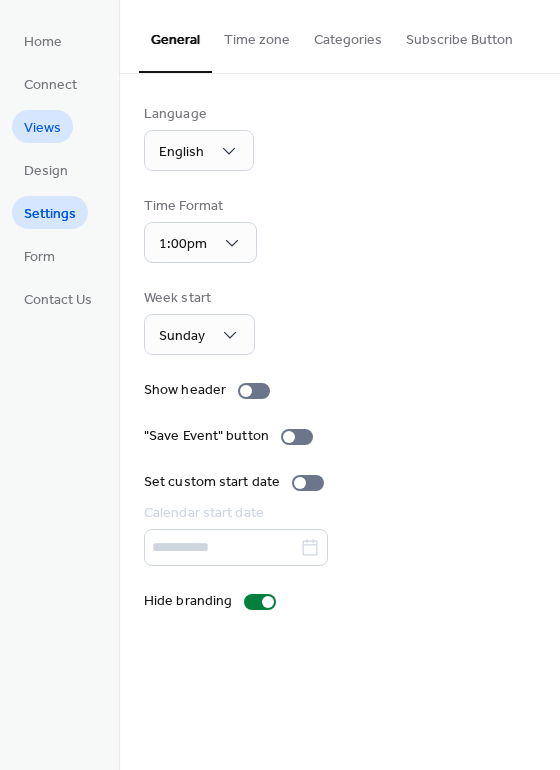 click on "Views" at bounding box center (42, 128) 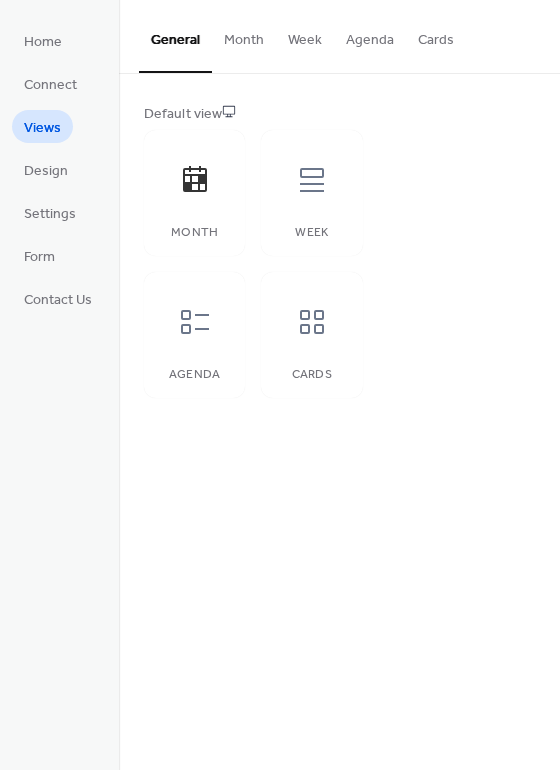 click on "Views" at bounding box center [42, 128] 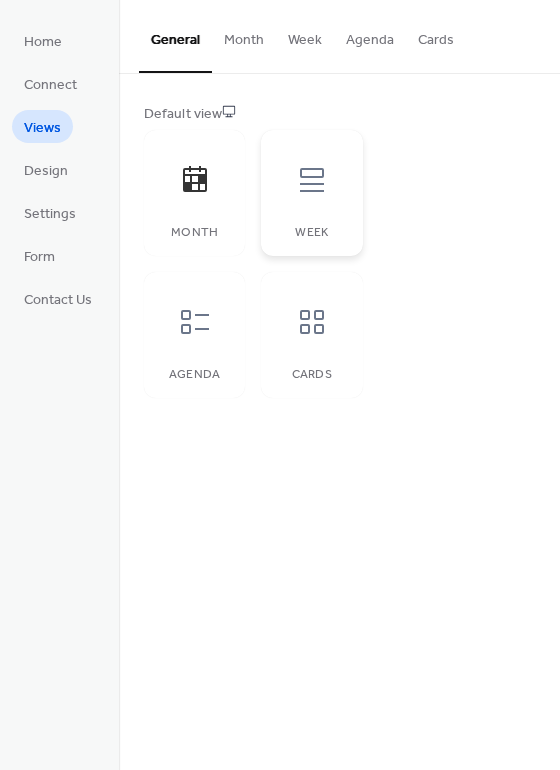 click at bounding box center [312, 180] 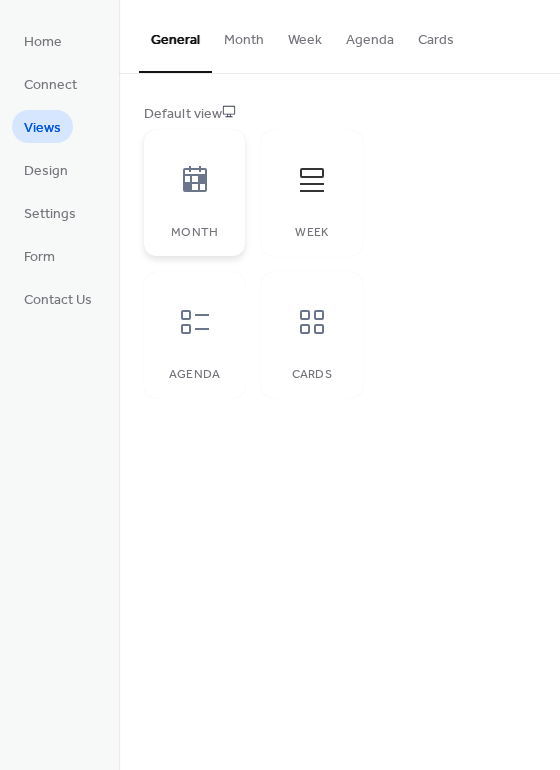 click 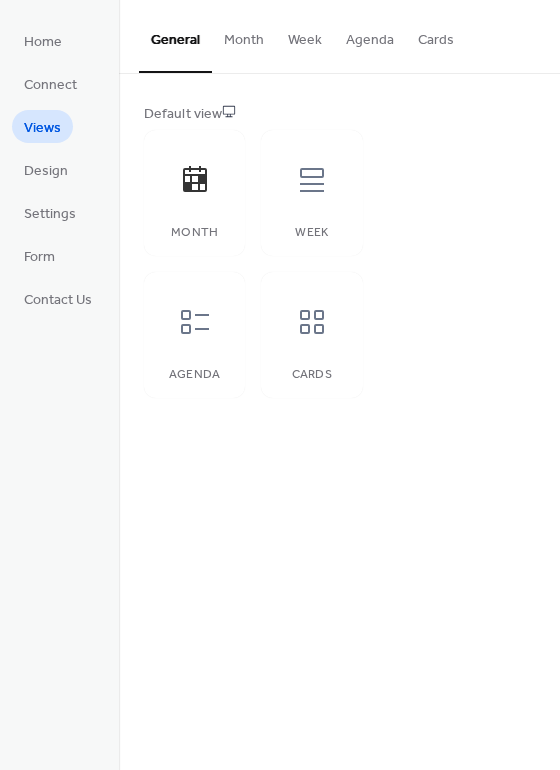 click on "Month" at bounding box center (244, 35) 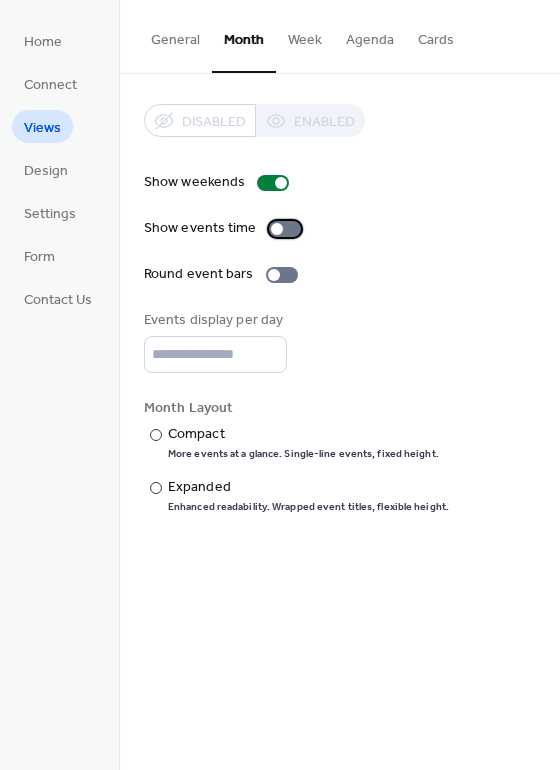 click at bounding box center [277, 229] 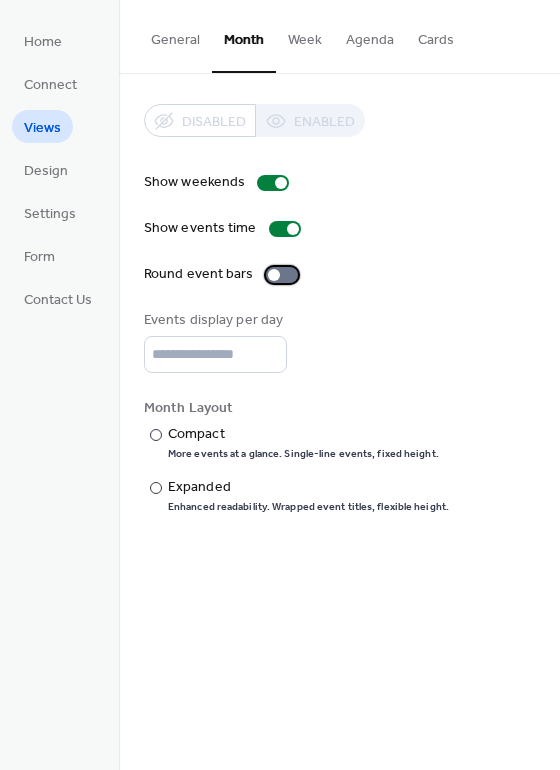 click at bounding box center [274, 275] 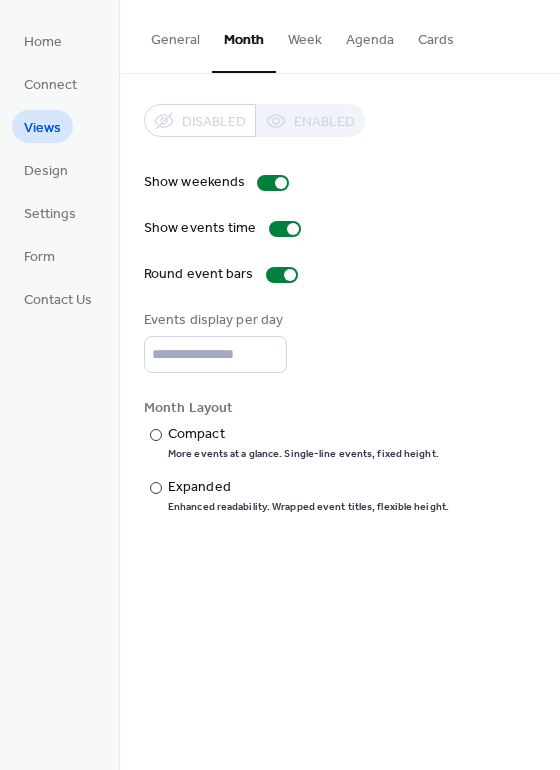 click on "General" at bounding box center (175, 35) 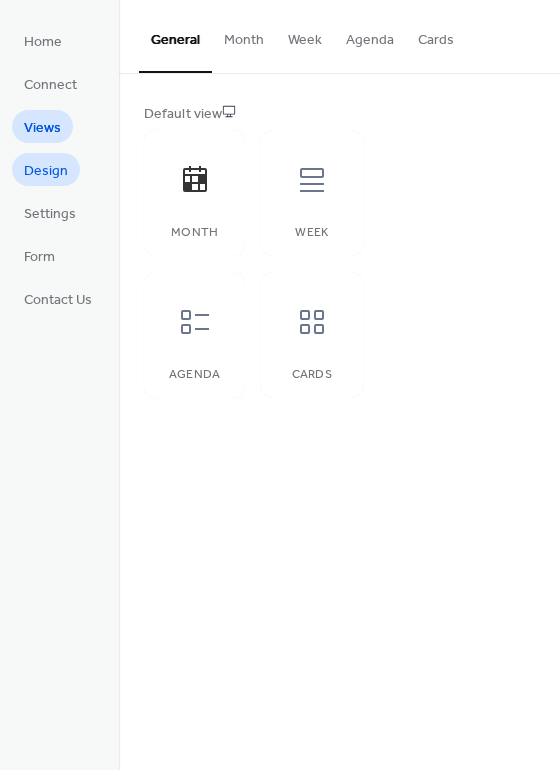 click on "Design" at bounding box center [46, 171] 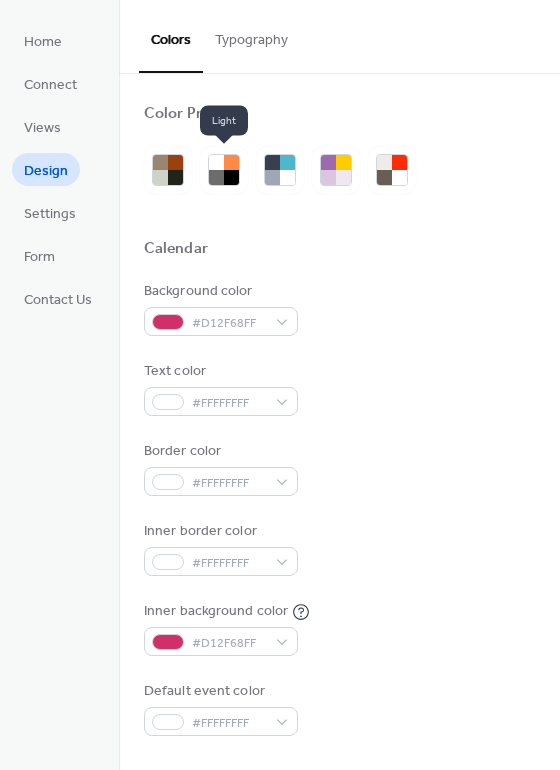 scroll, scrollTop: 0, scrollLeft: 0, axis: both 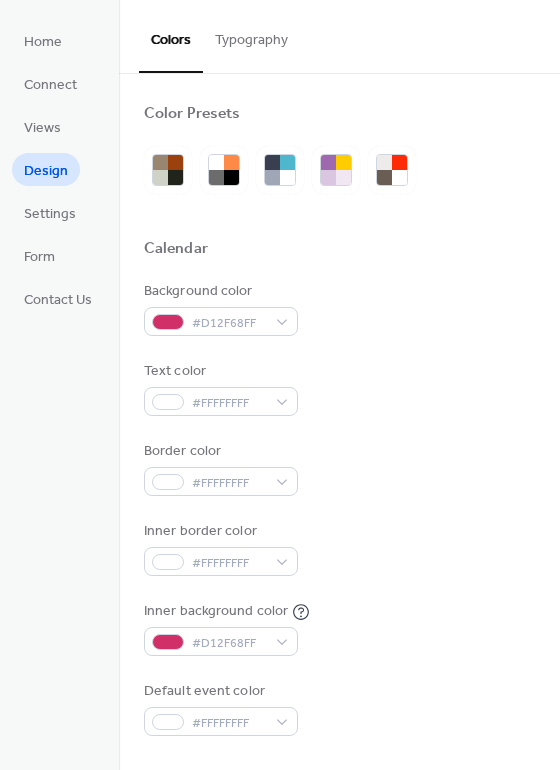 click on "Typography" at bounding box center [251, 35] 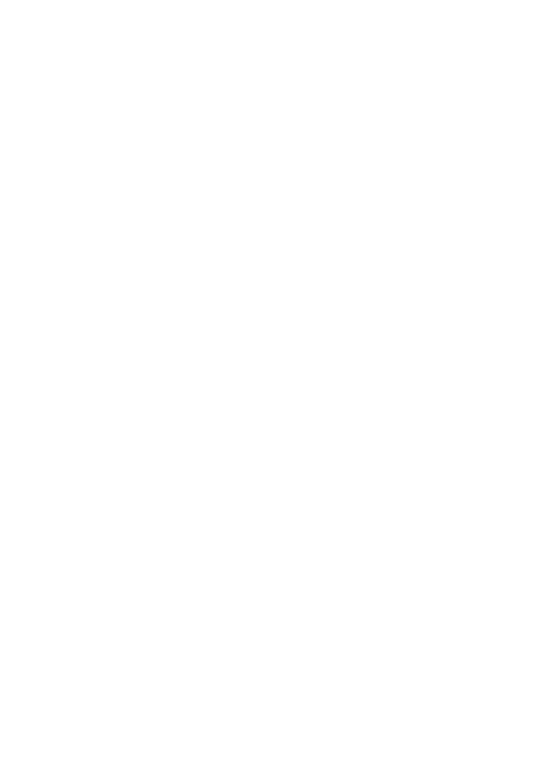 scroll, scrollTop: 0, scrollLeft: 0, axis: both 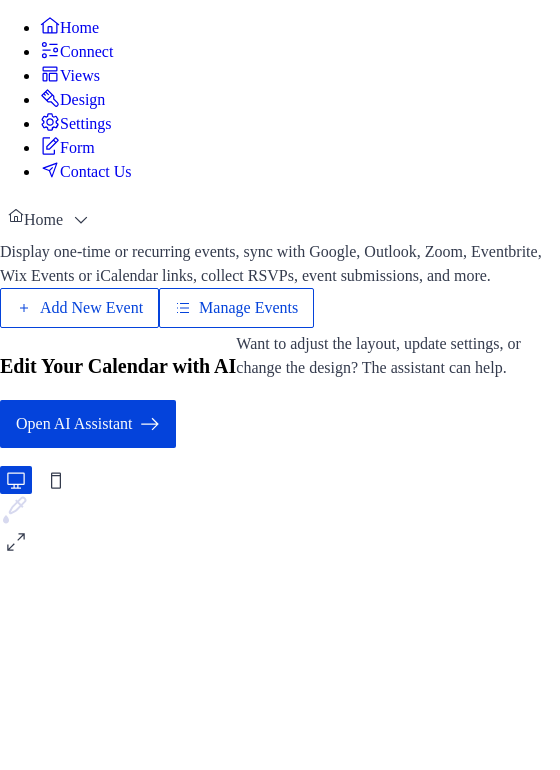 click on "Views" at bounding box center (80, 76) 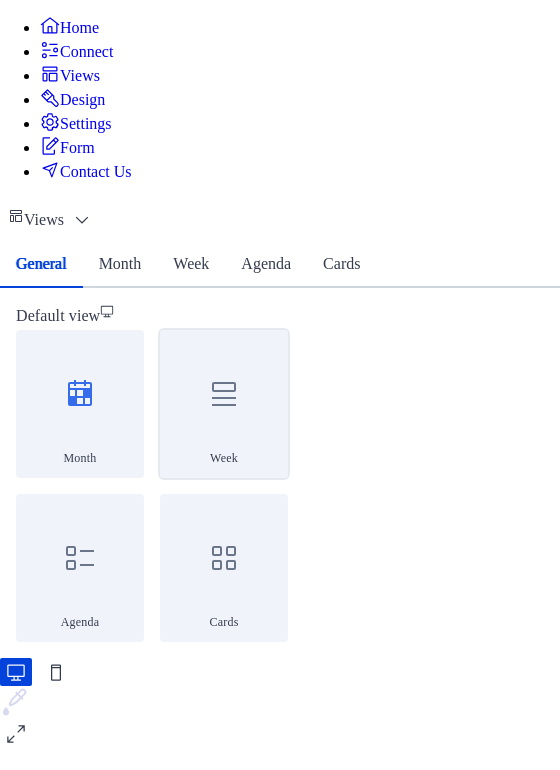 click on "Week" at bounding box center [224, 404] 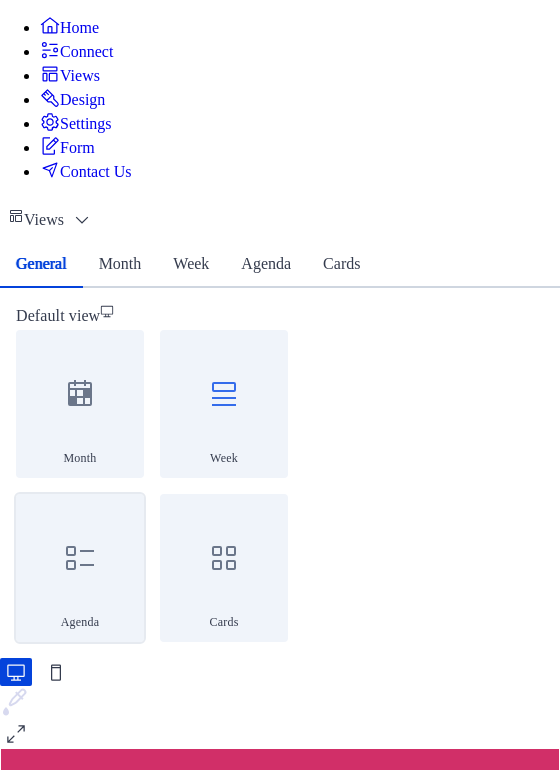 click 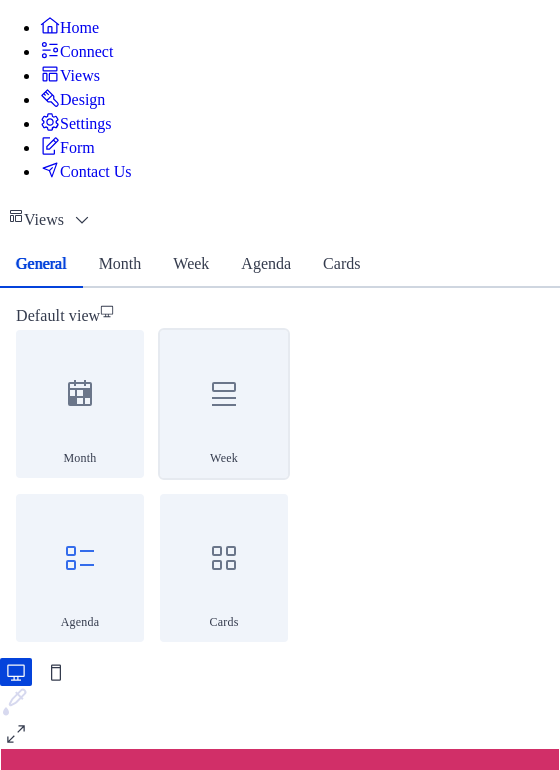 click at bounding box center (224, 394) 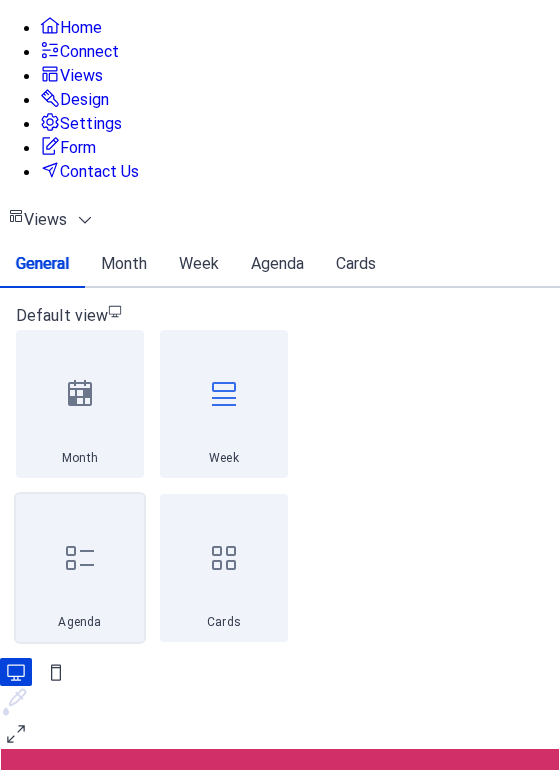 click at bounding box center [80, 558] 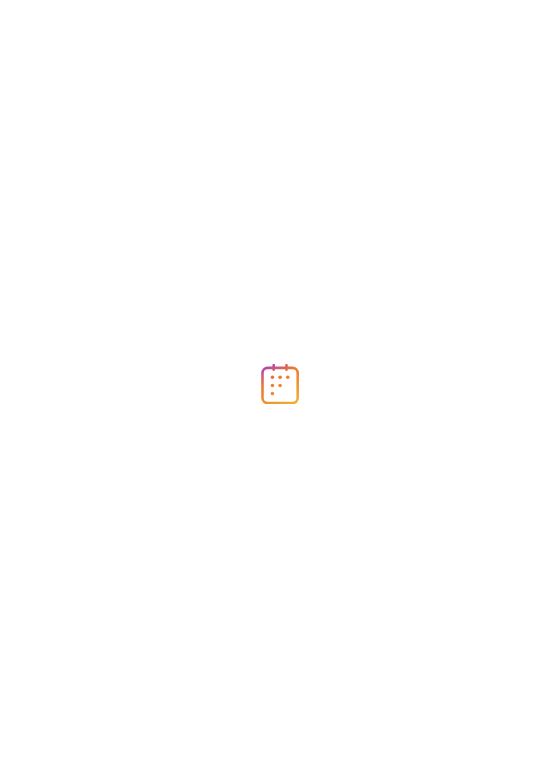 scroll, scrollTop: 0, scrollLeft: 0, axis: both 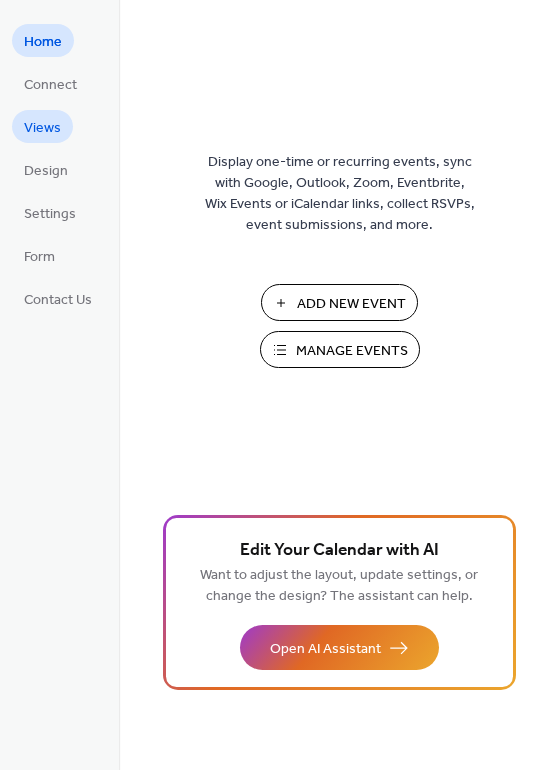 click on "Views" at bounding box center [42, 128] 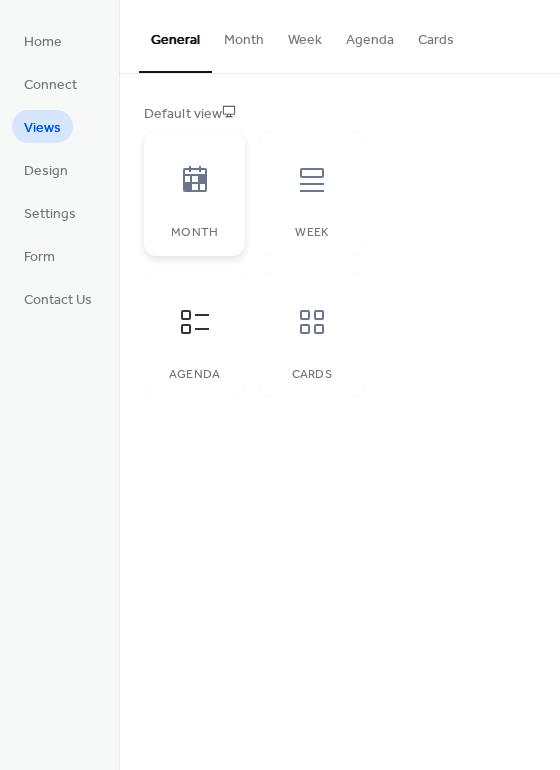 click on "Month" at bounding box center (194, 193) 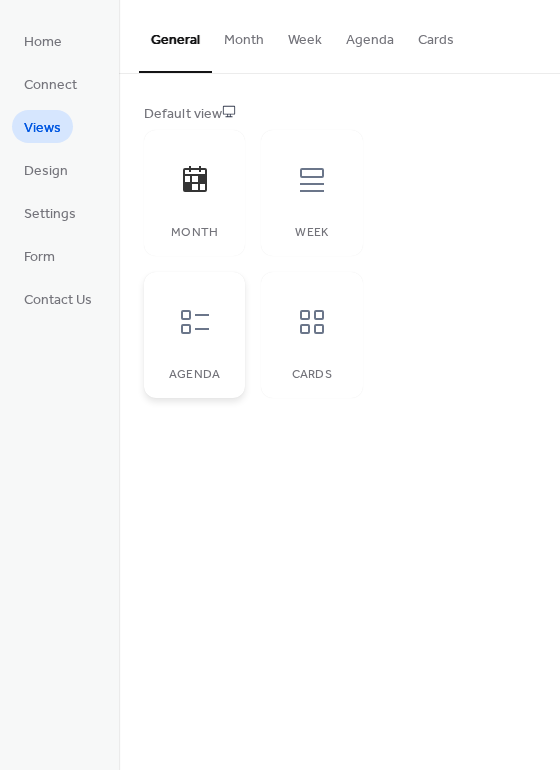 click 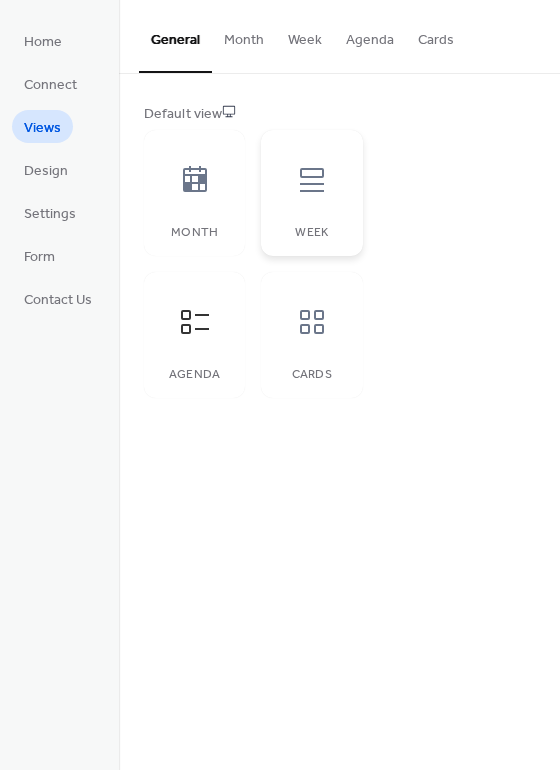 click on "Week" at bounding box center (311, 193) 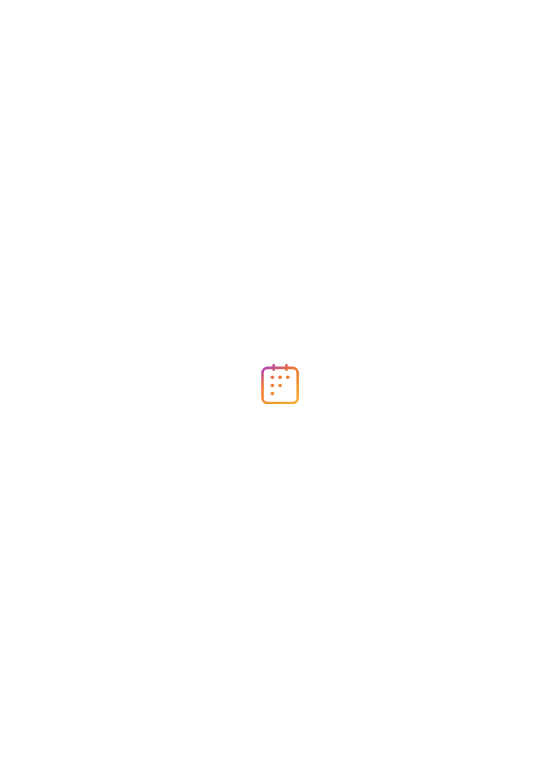 scroll, scrollTop: 0, scrollLeft: 0, axis: both 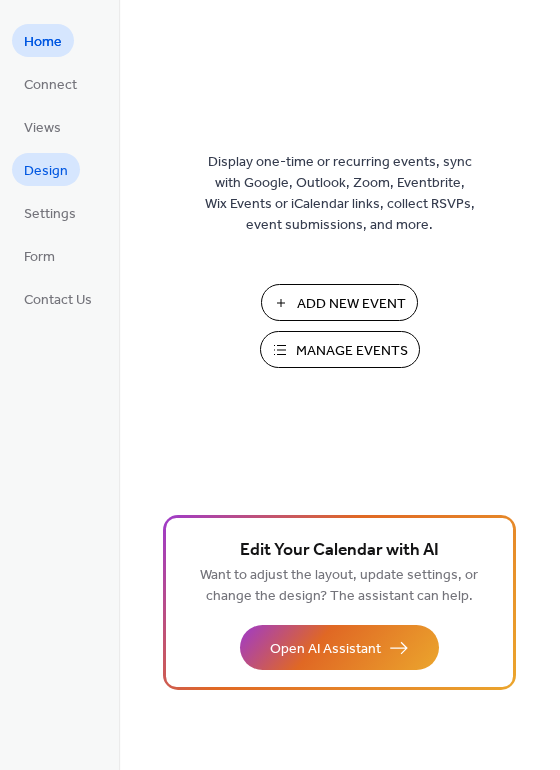 click on "Design" at bounding box center [46, 171] 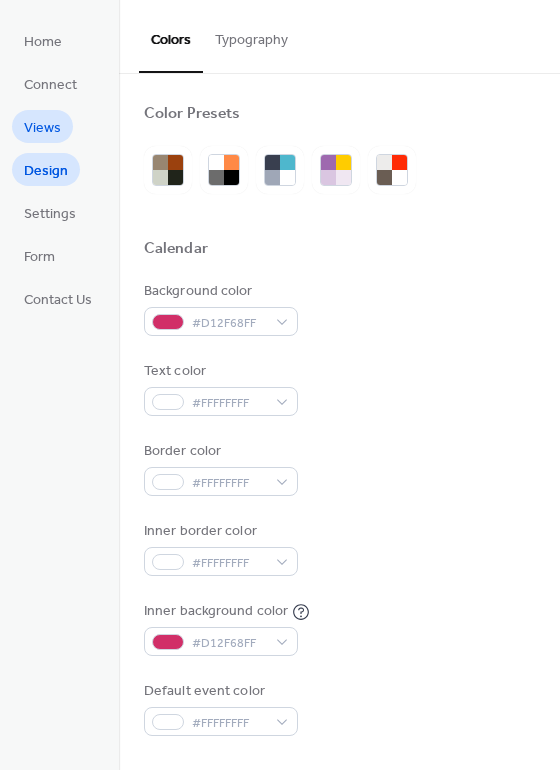 click on "Views" at bounding box center (42, 128) 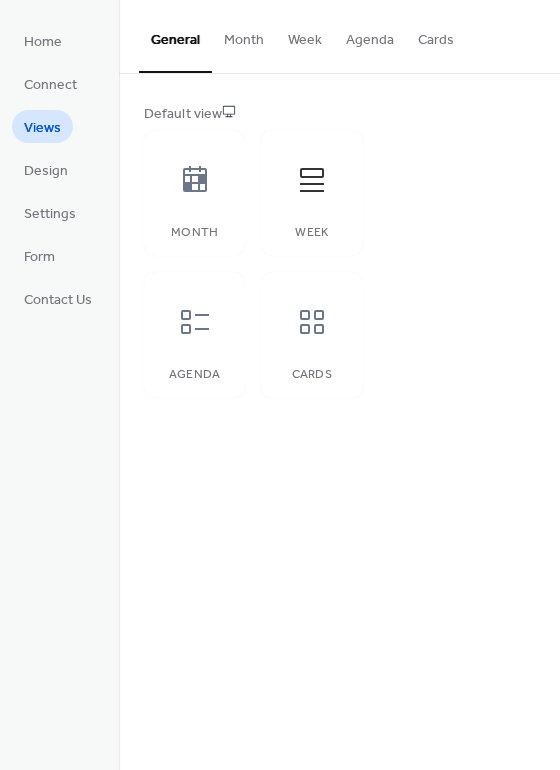click on "Week" at bounding box center (305, 35) 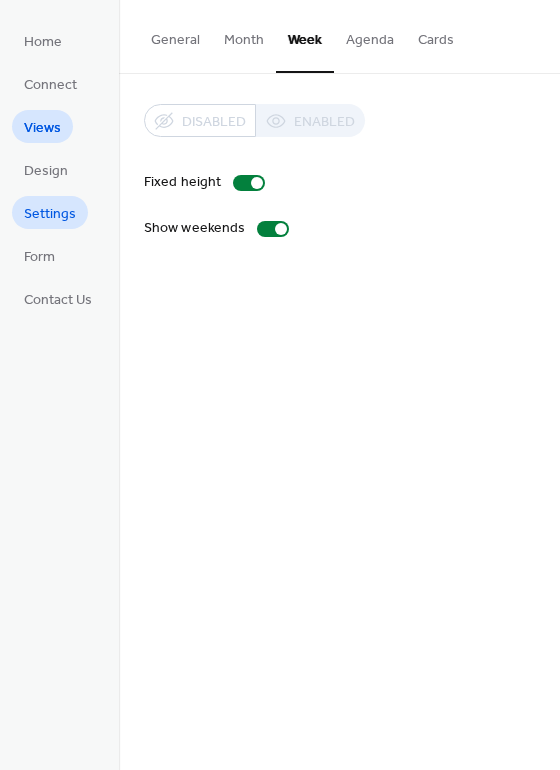 click on "Settings" at bounding box center [50, 214] 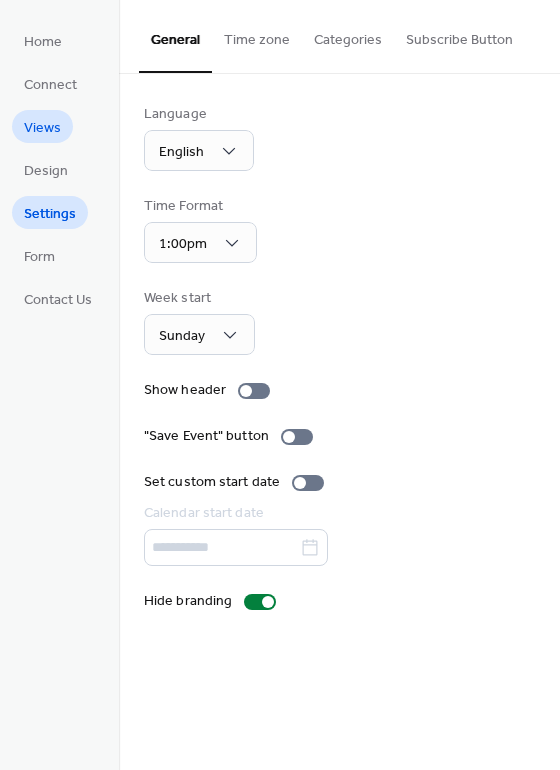 click on "Views" at bounding box center (42, 128) 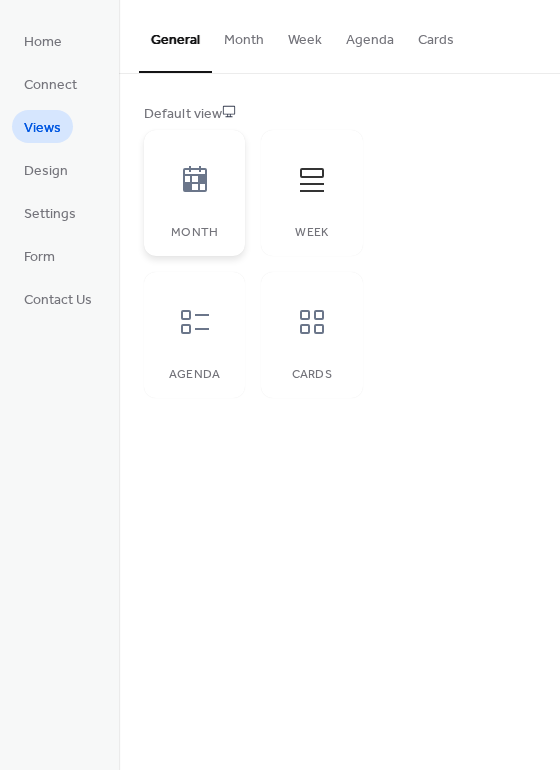 click at bounding box center [195, 180] 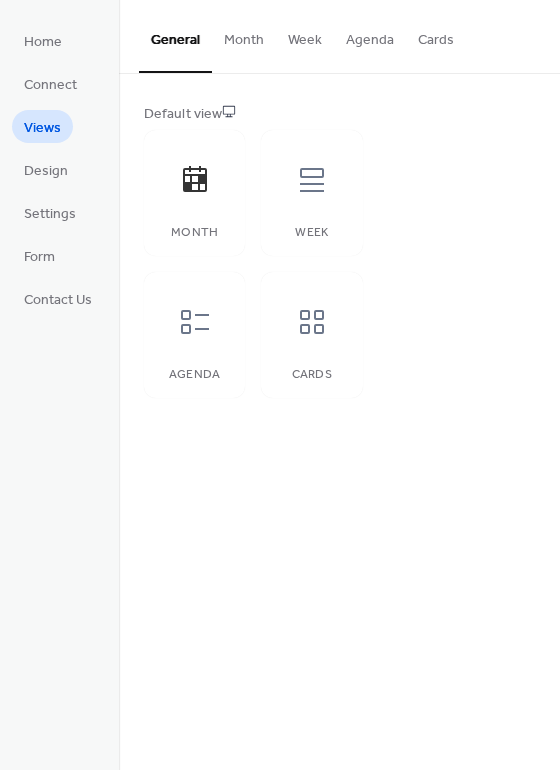 click on "Month" at bounding box center [244, 35] 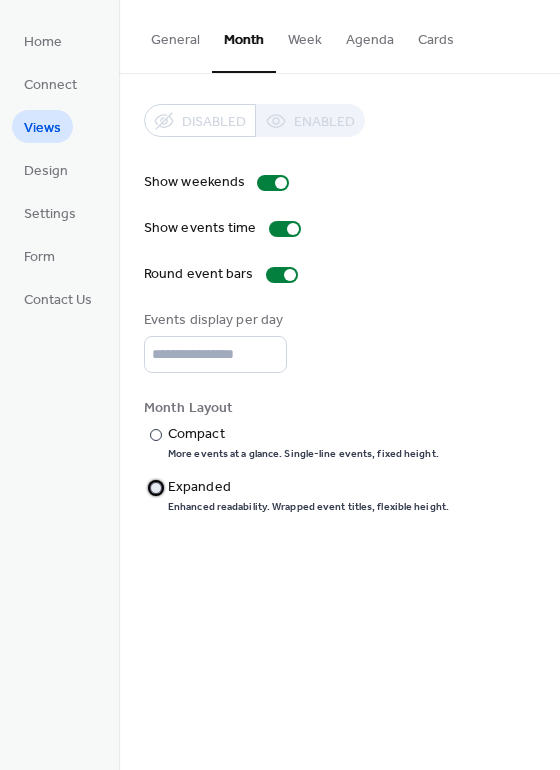 click at bounding box center (156, 488) 